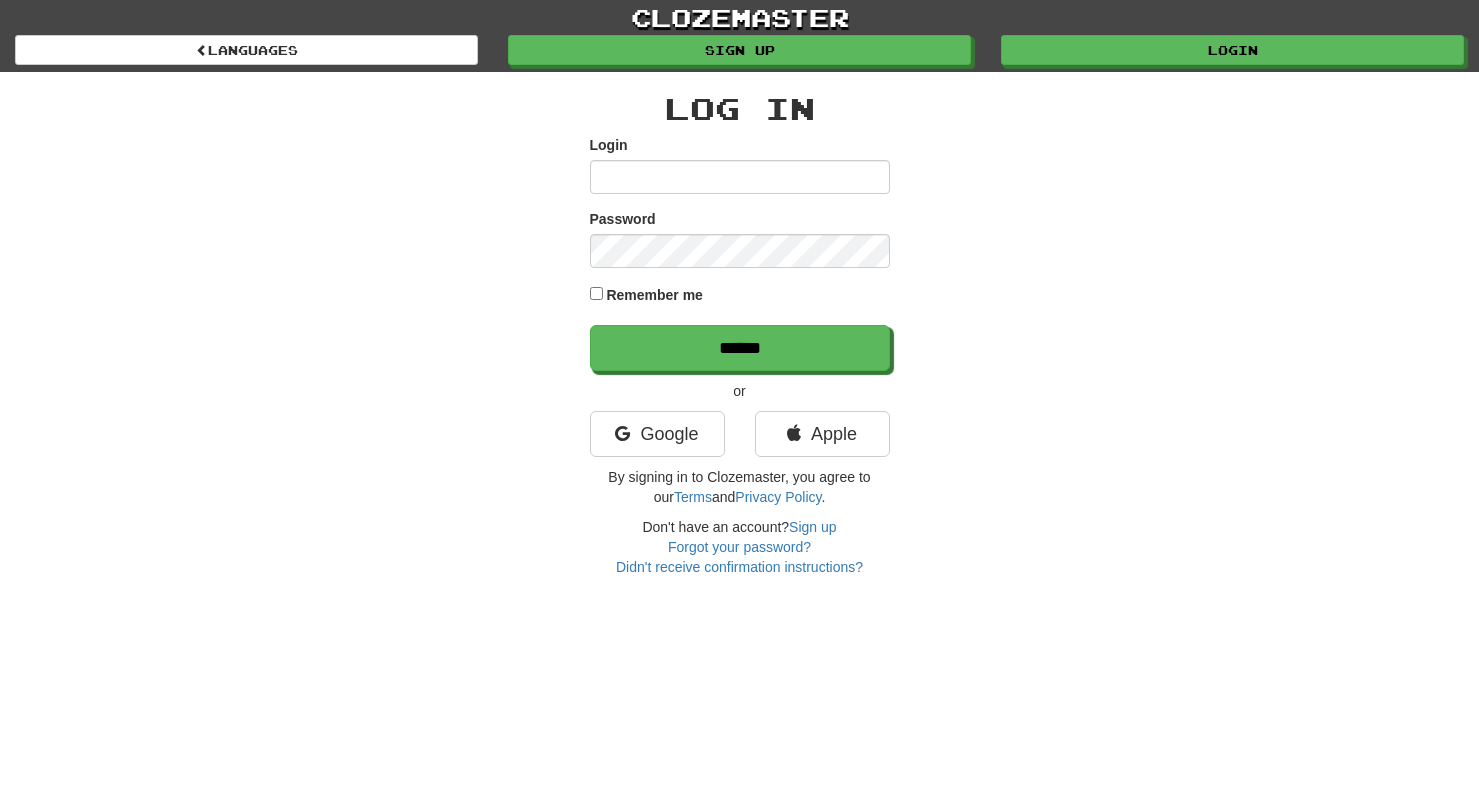 scroll, scrollTop: 0, scrollLeft: 0, axis: both 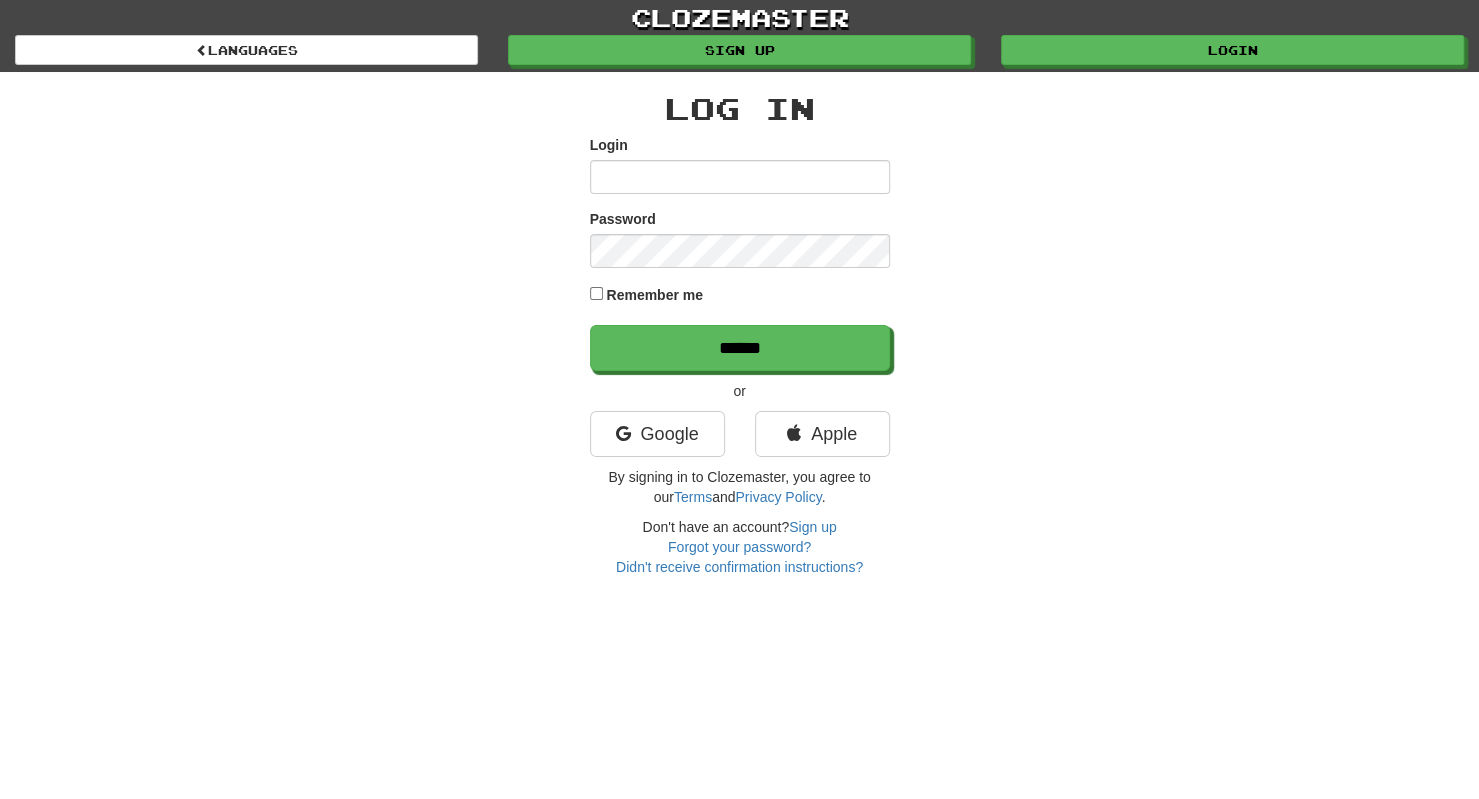 click on "Login" at bounding box center [740, 177] 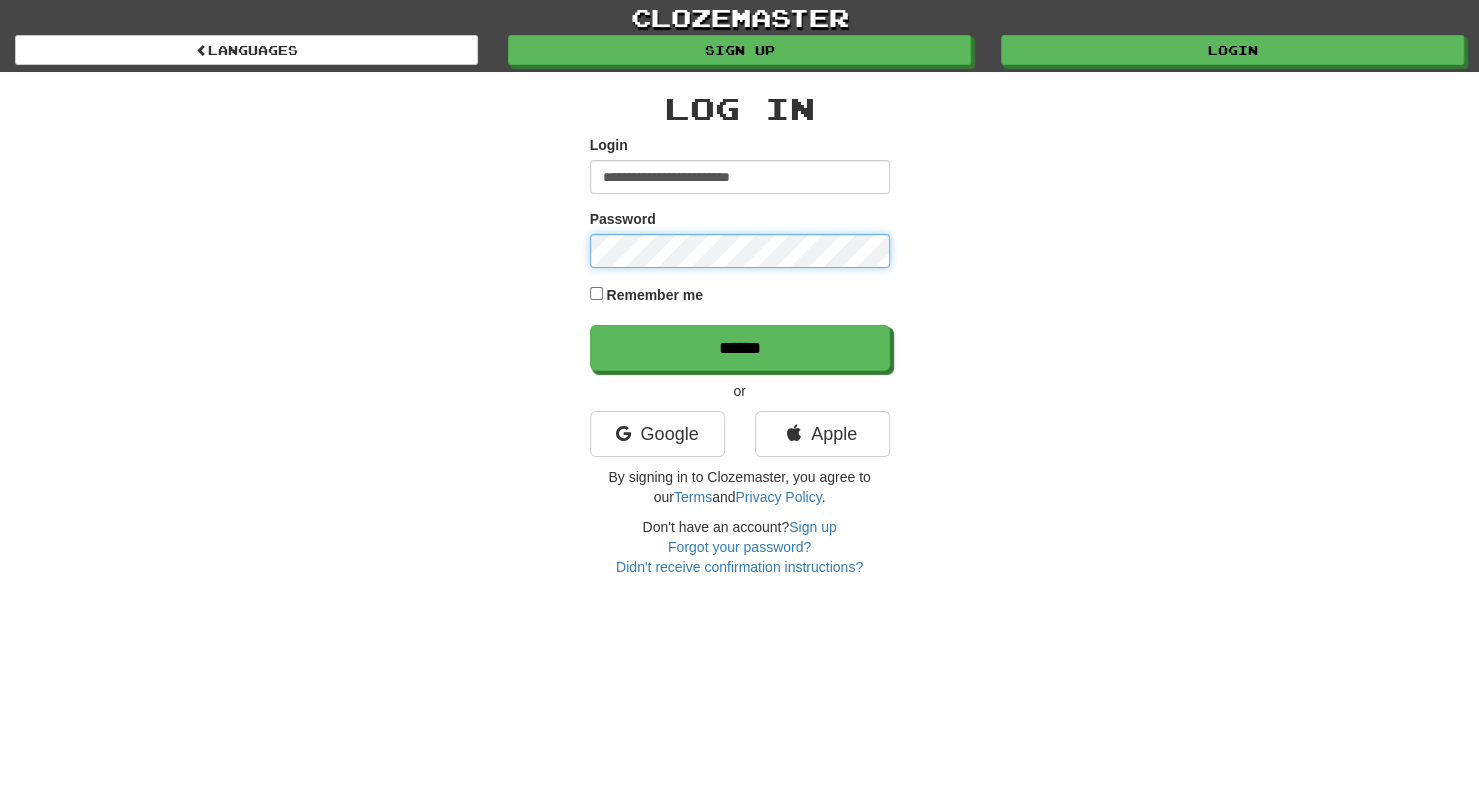 click on "******" at bounding box center (740, 348) 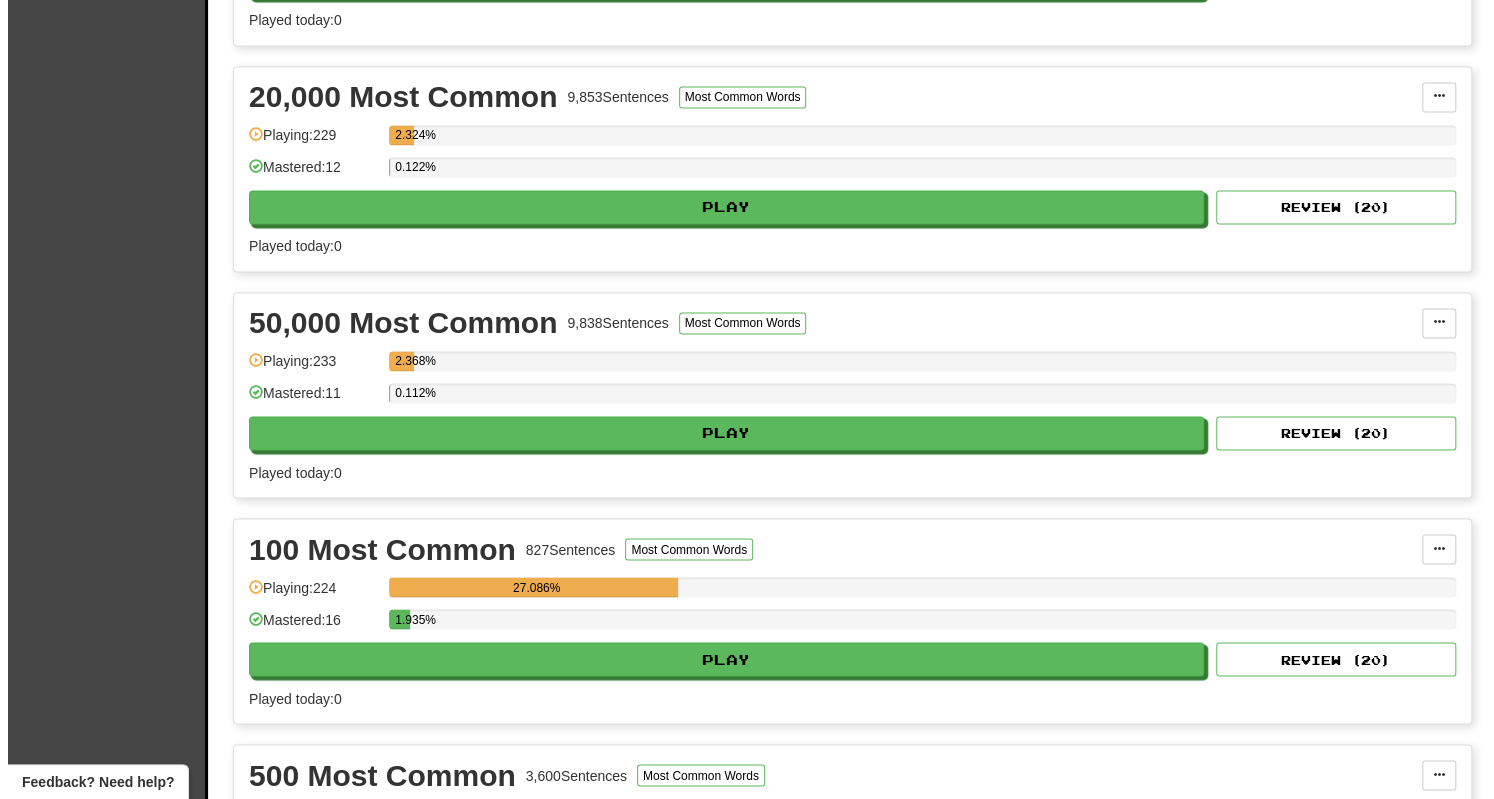 scroll, scrollTop: 1752, scrollLeft: 0, axis: vertical 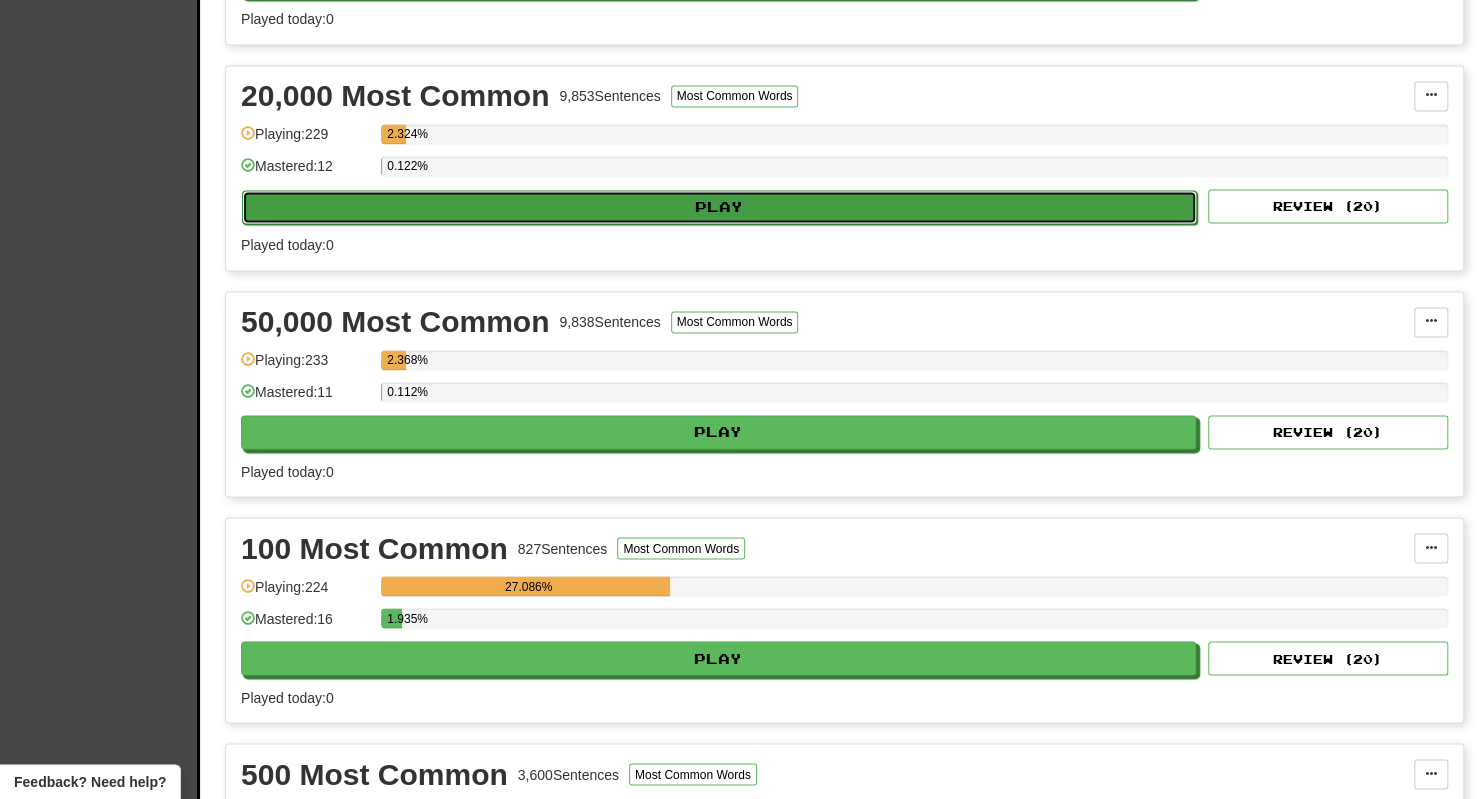 click on "Play" at bounding box center (719, 207) 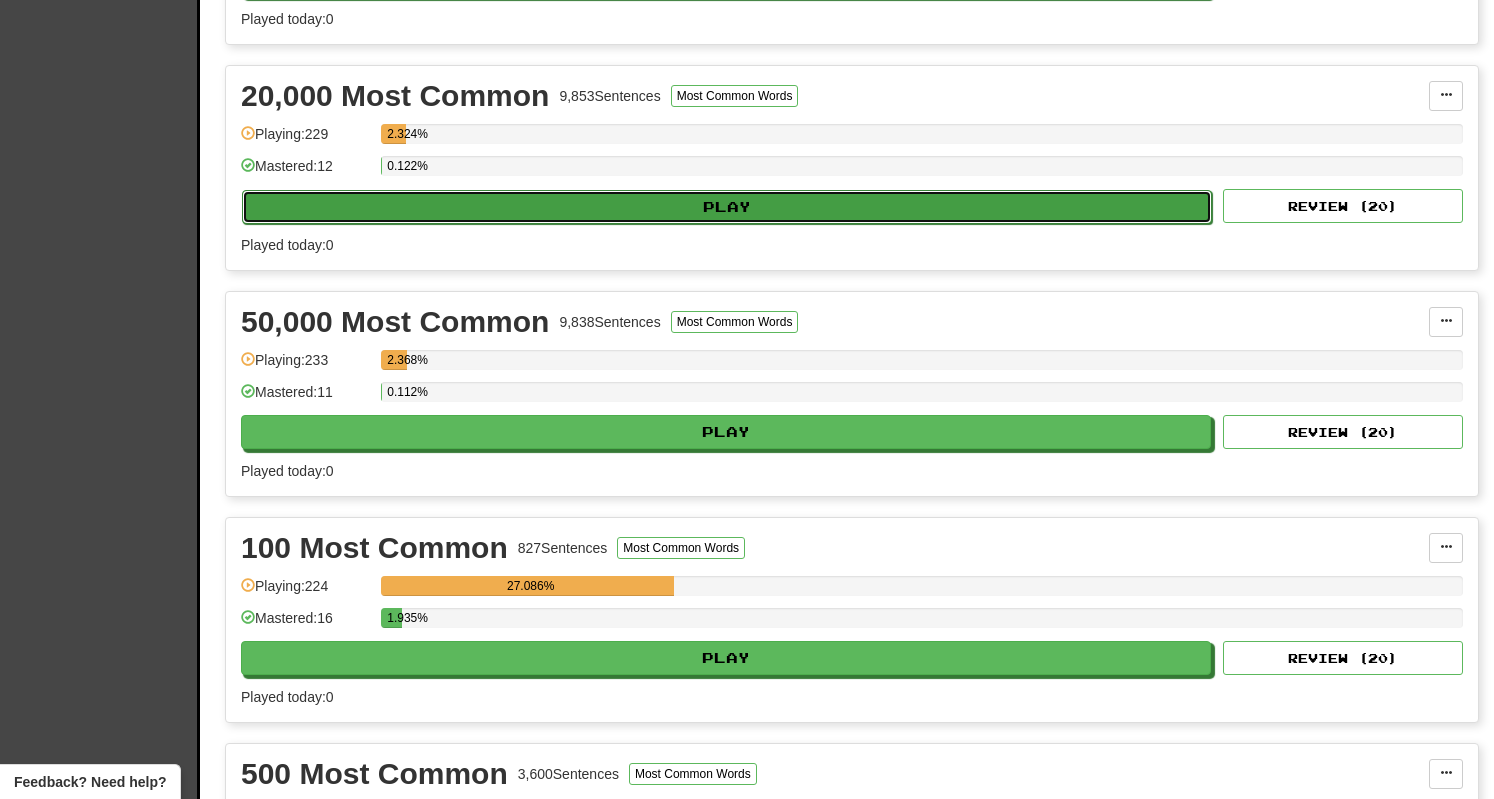 select on "**" 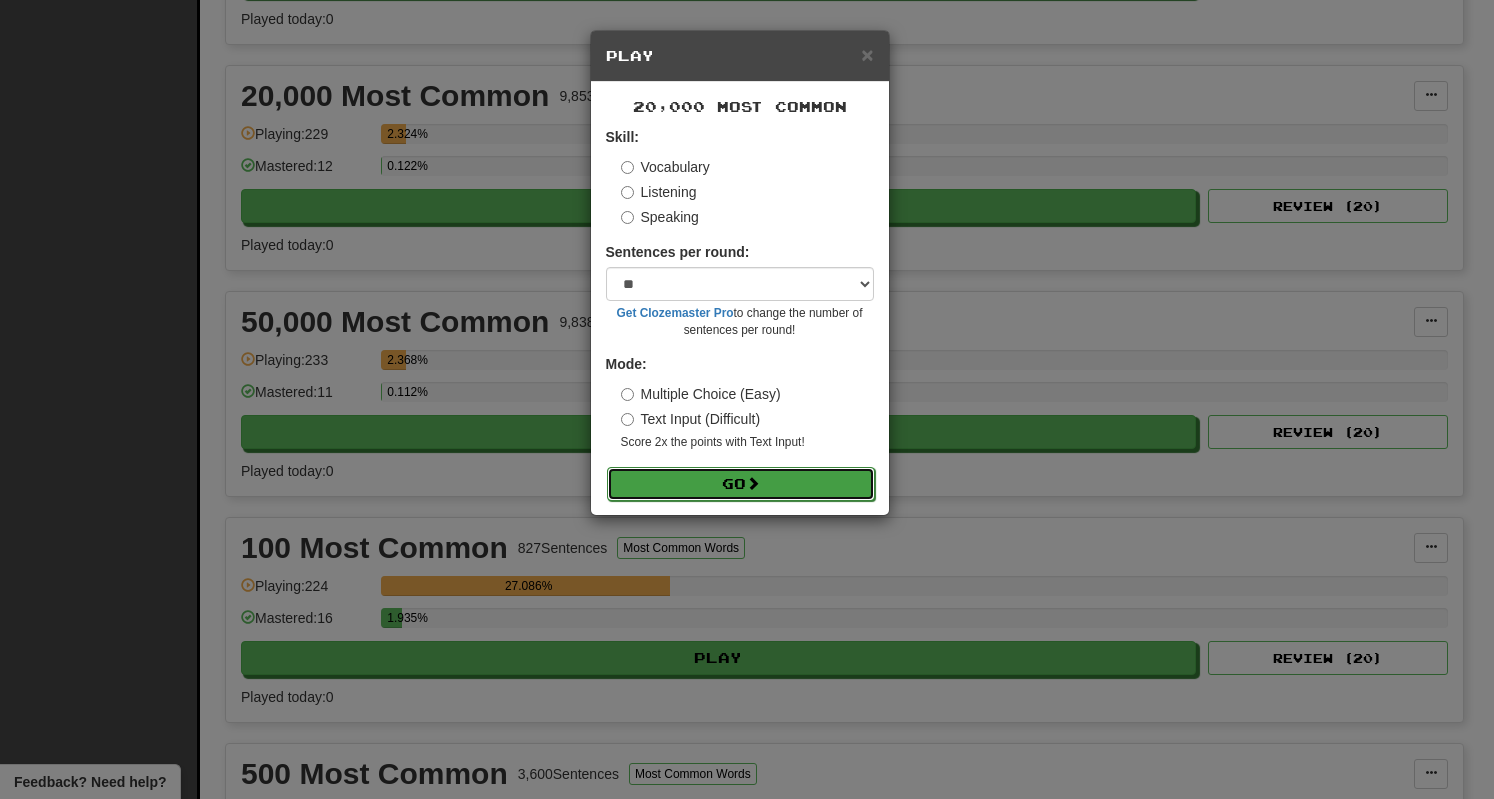 click on "Go" at bounding box center [741, 484] 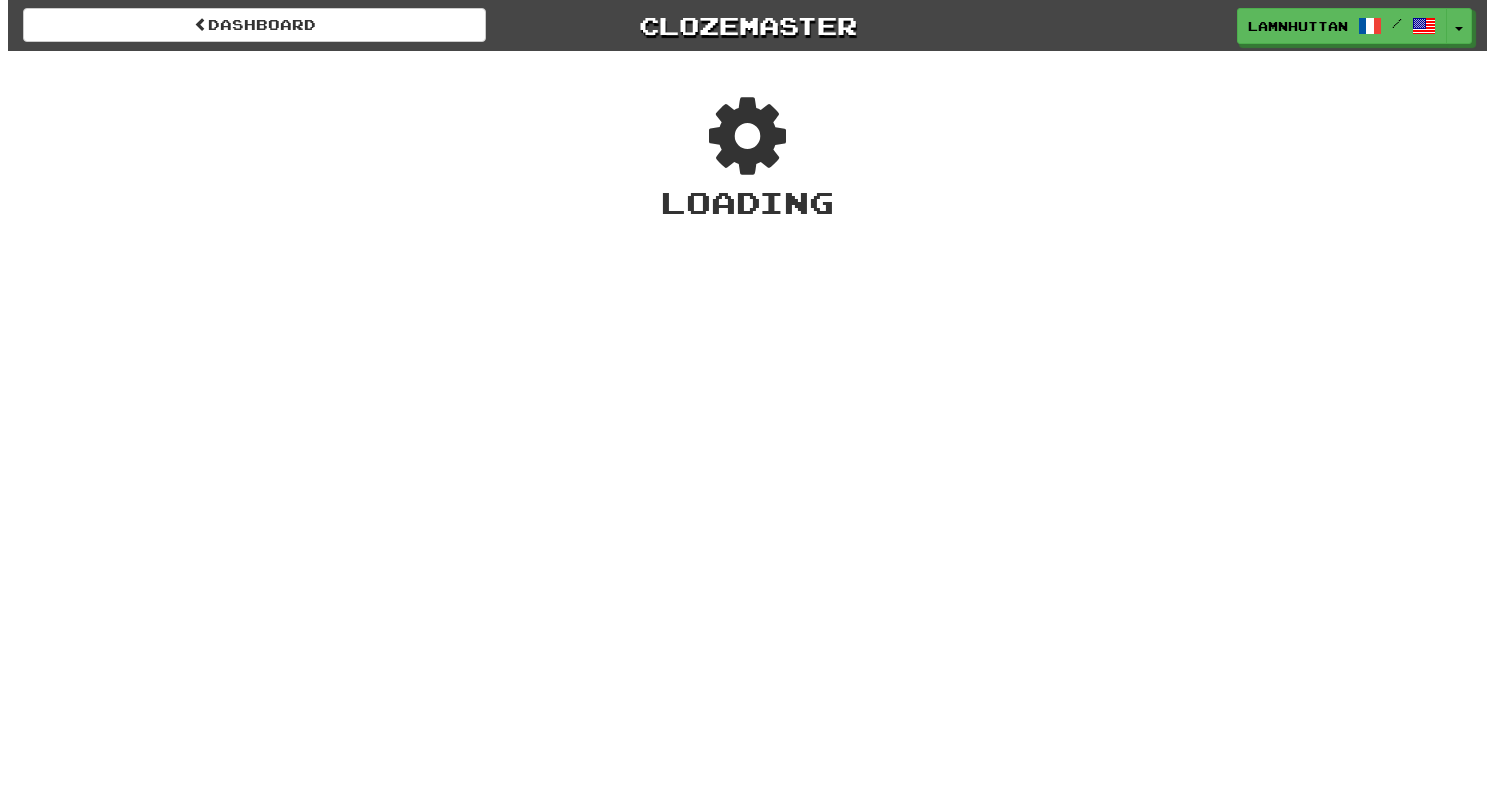 scroll, scrollTop: 0, scrollLeft: 0, axis: both 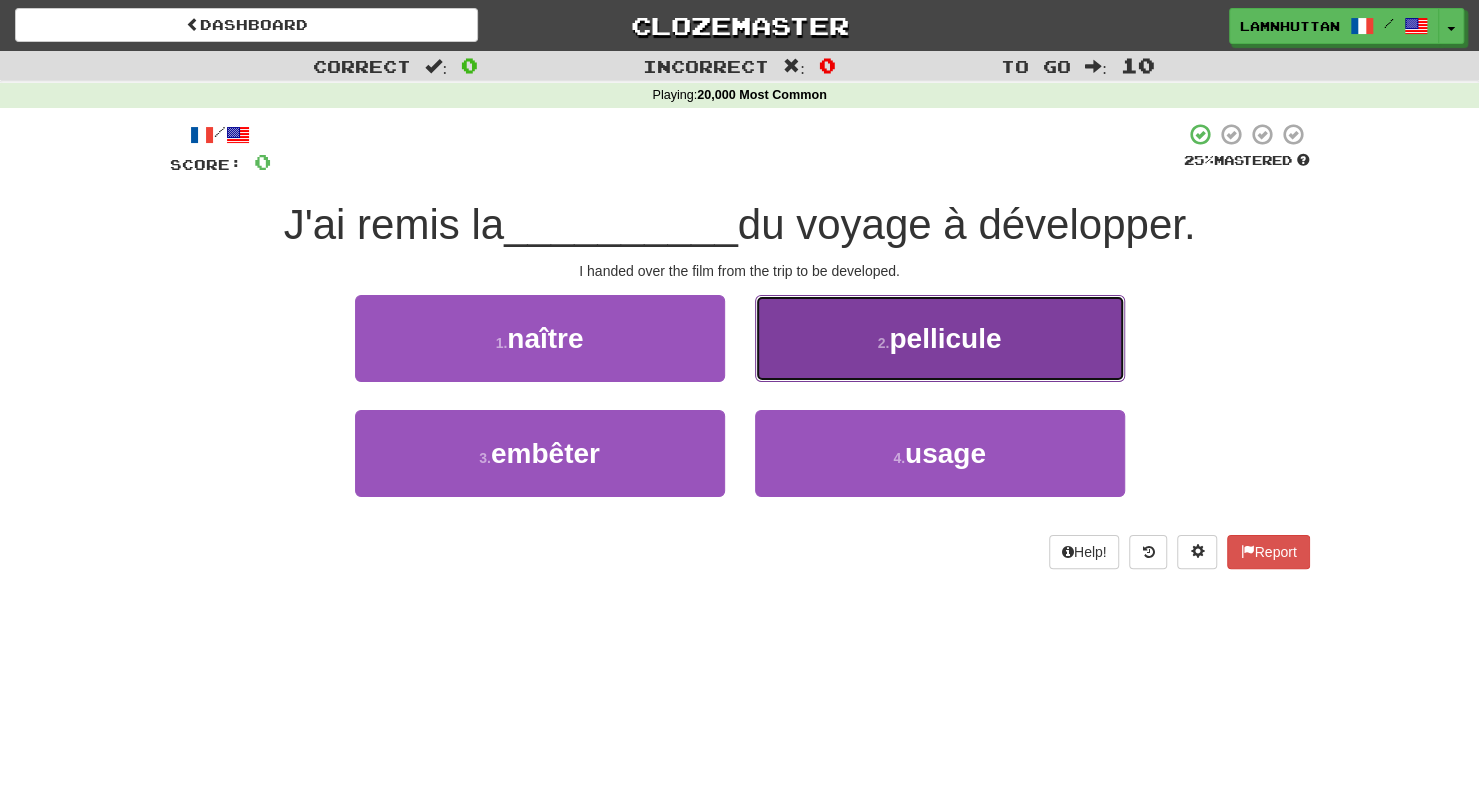 click on "pellicule" at bounding box center (945, 338) 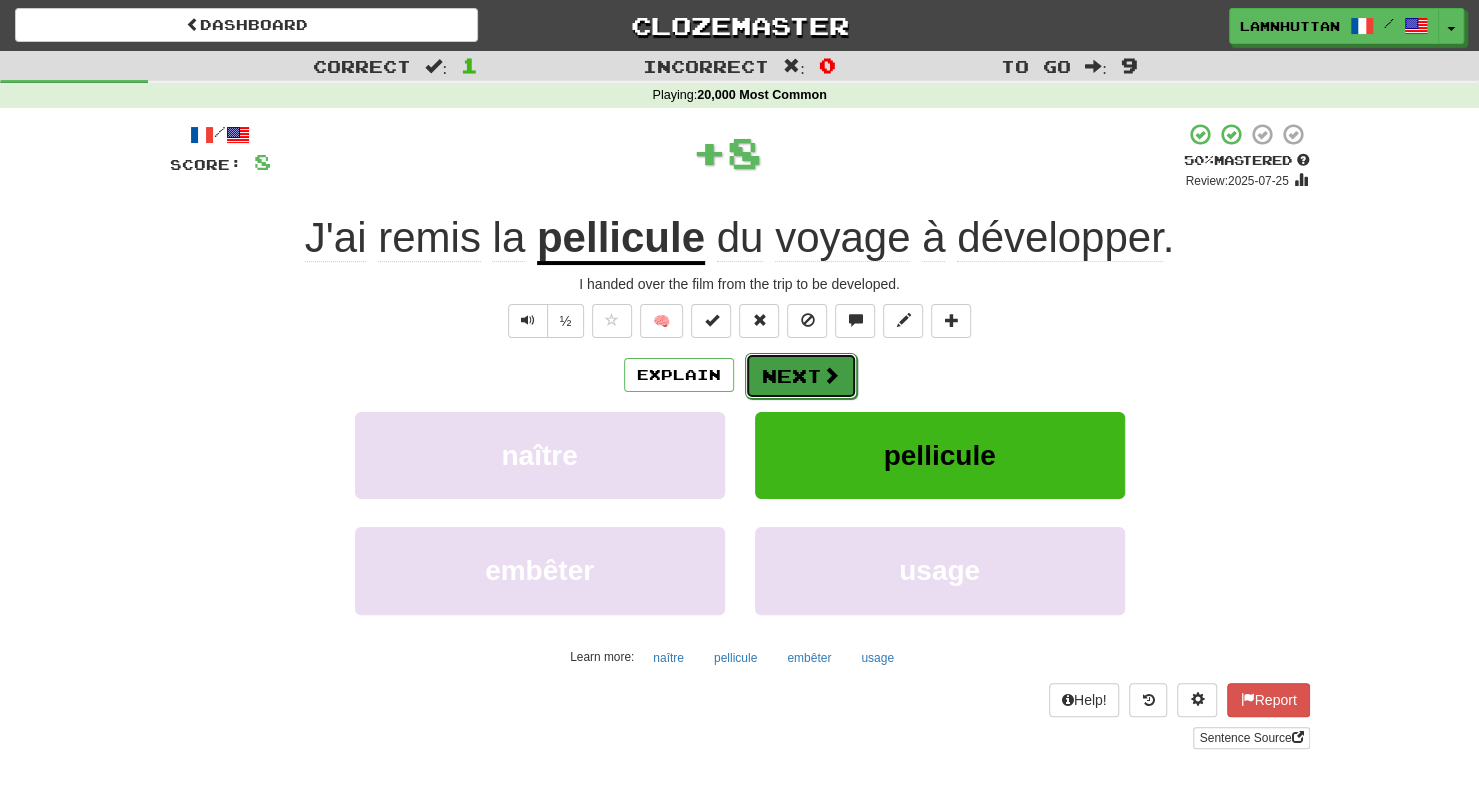 click on "Next" at bounding box center [801, 376] 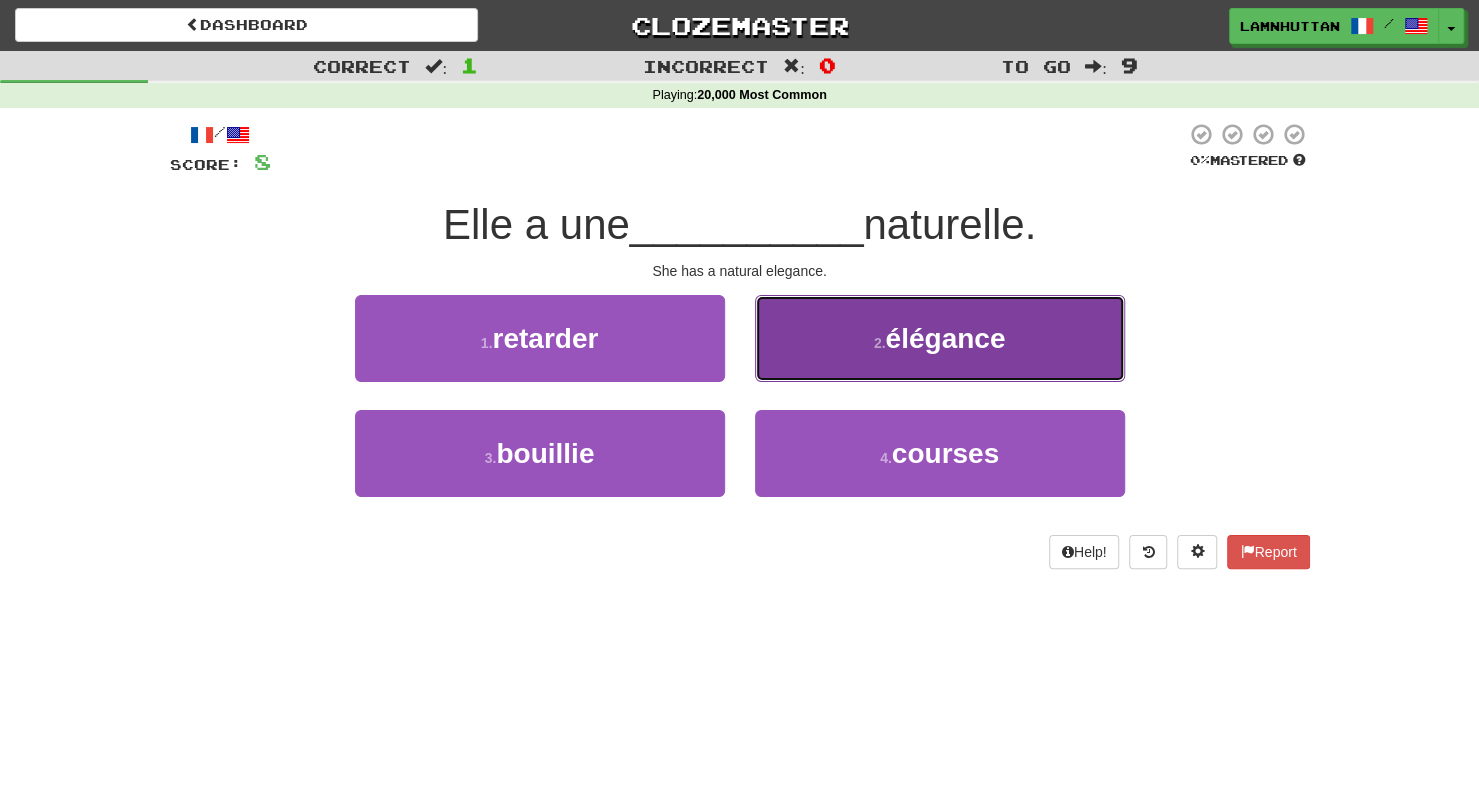 click on "2 .  élégance" at bounding box center (940, 338) 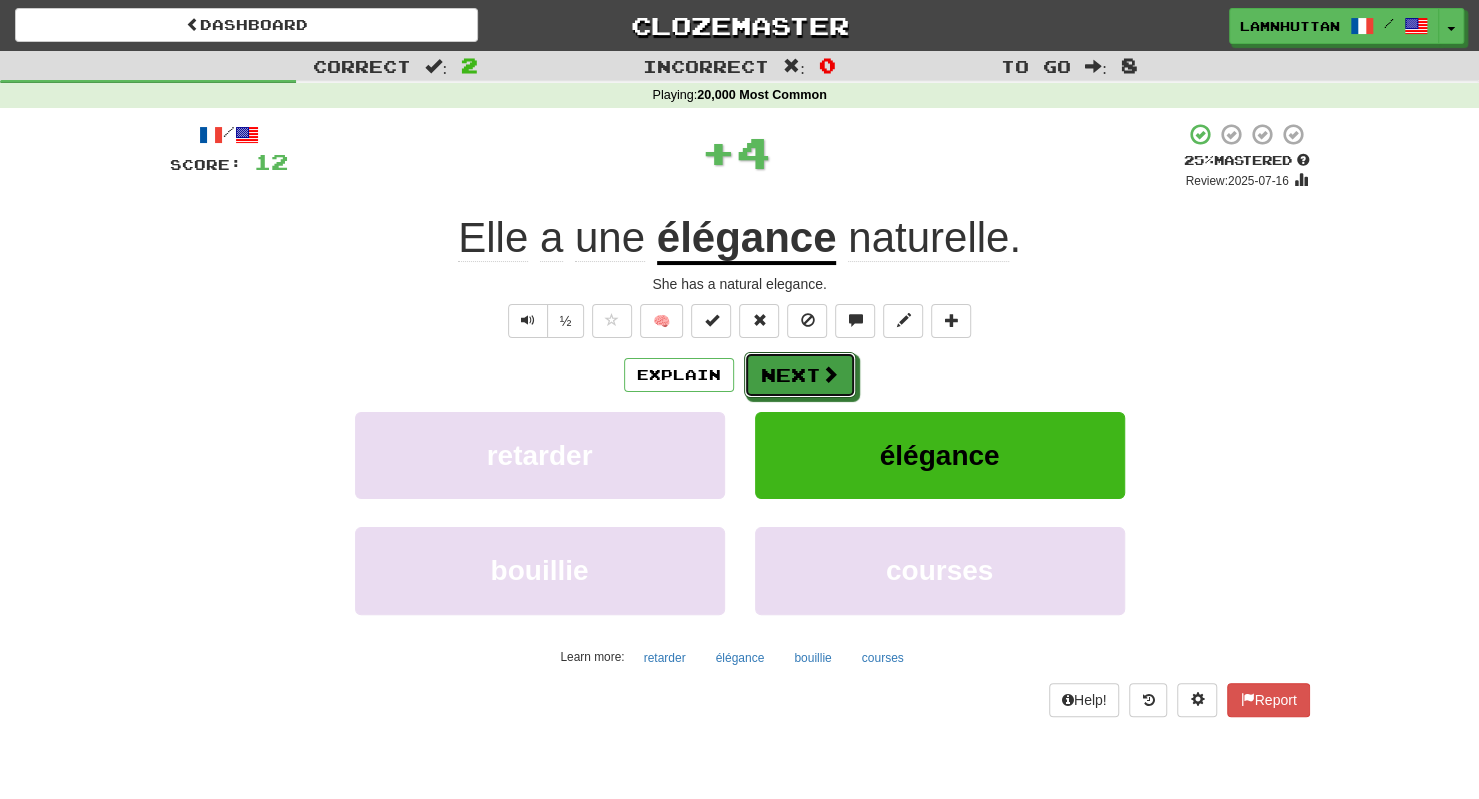 click on "Next" at bounding box center (800, 375) 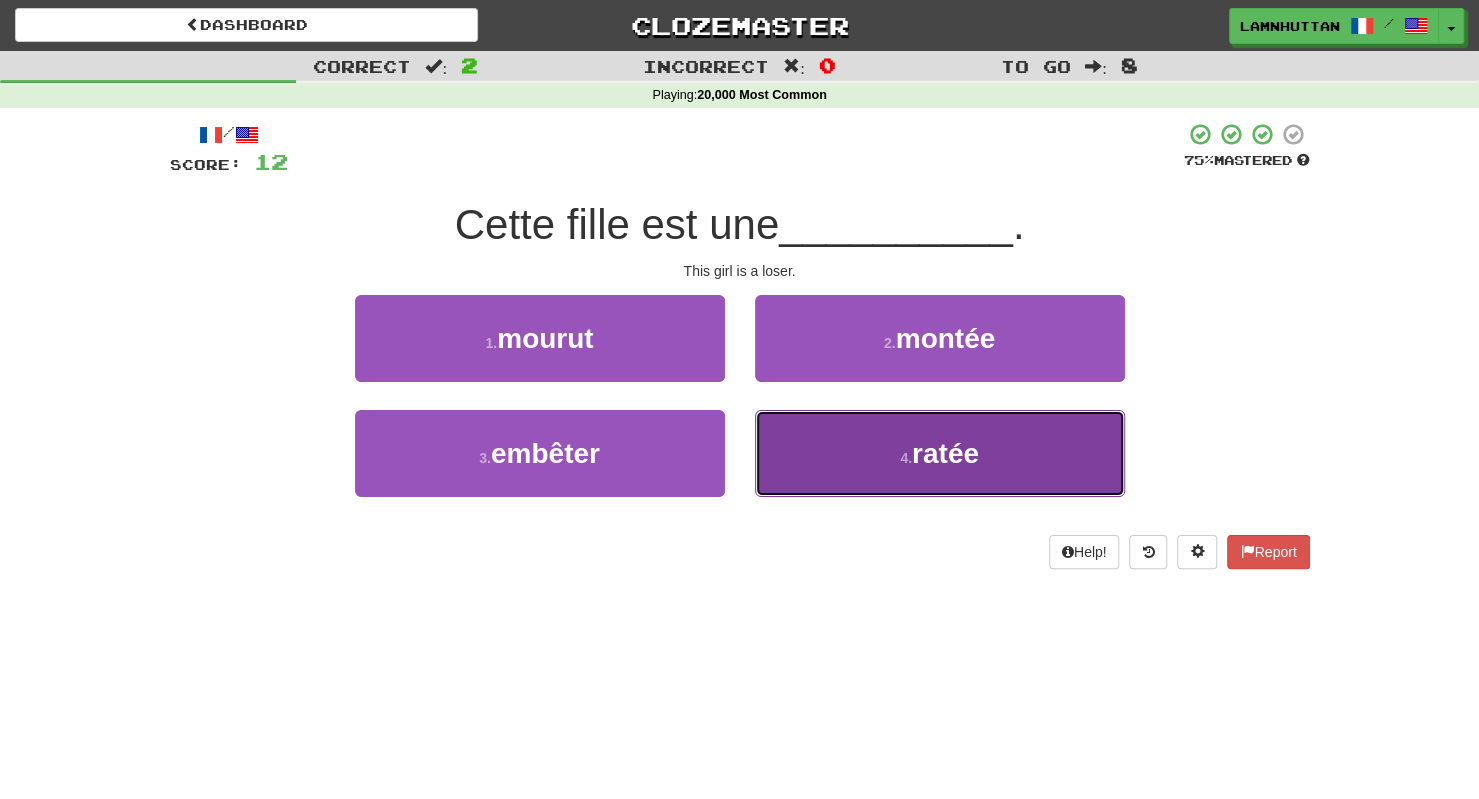 click on "4 .  ratée" at bounding box center (940, 453) 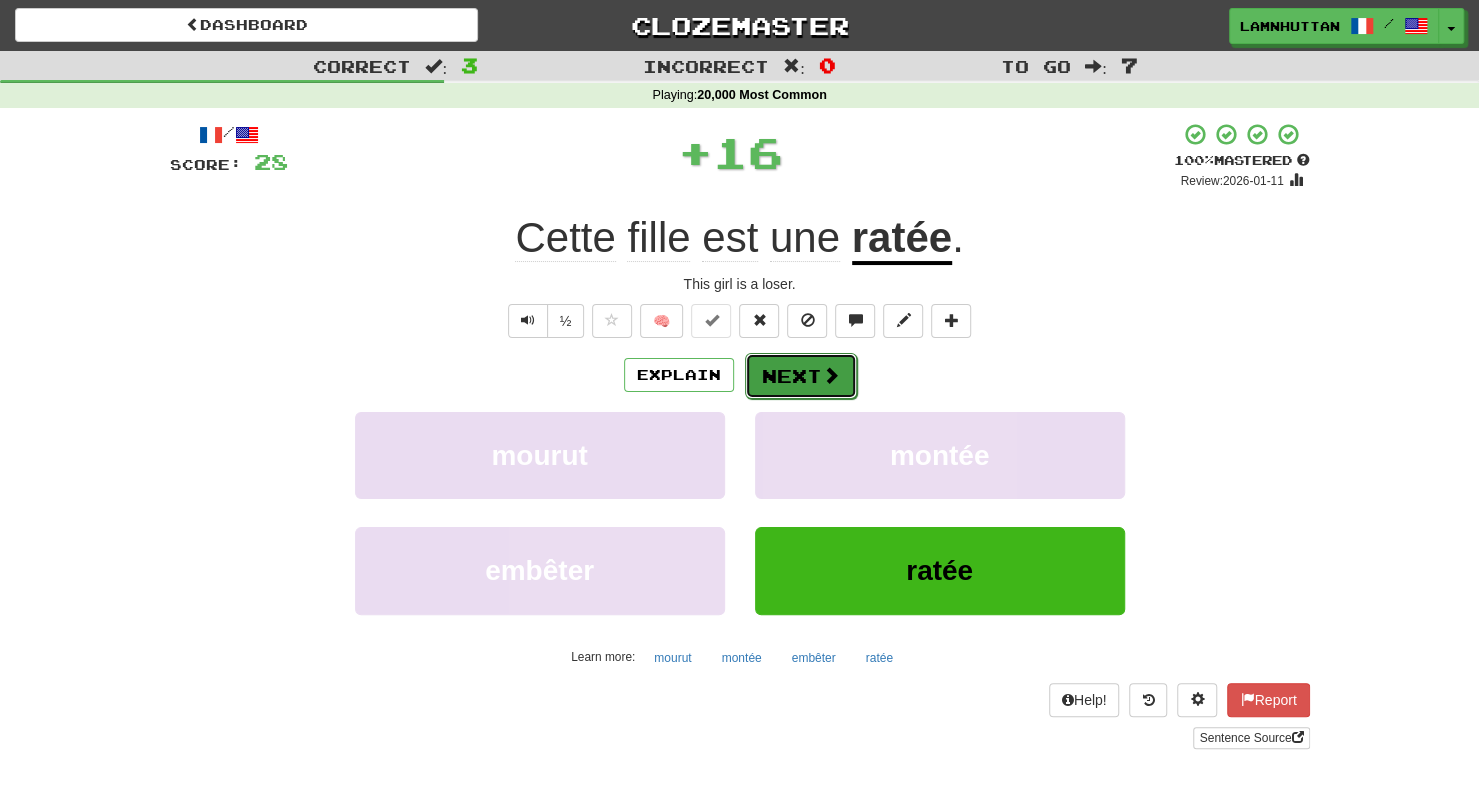 click on "Next" at bounding box center [801, 376] 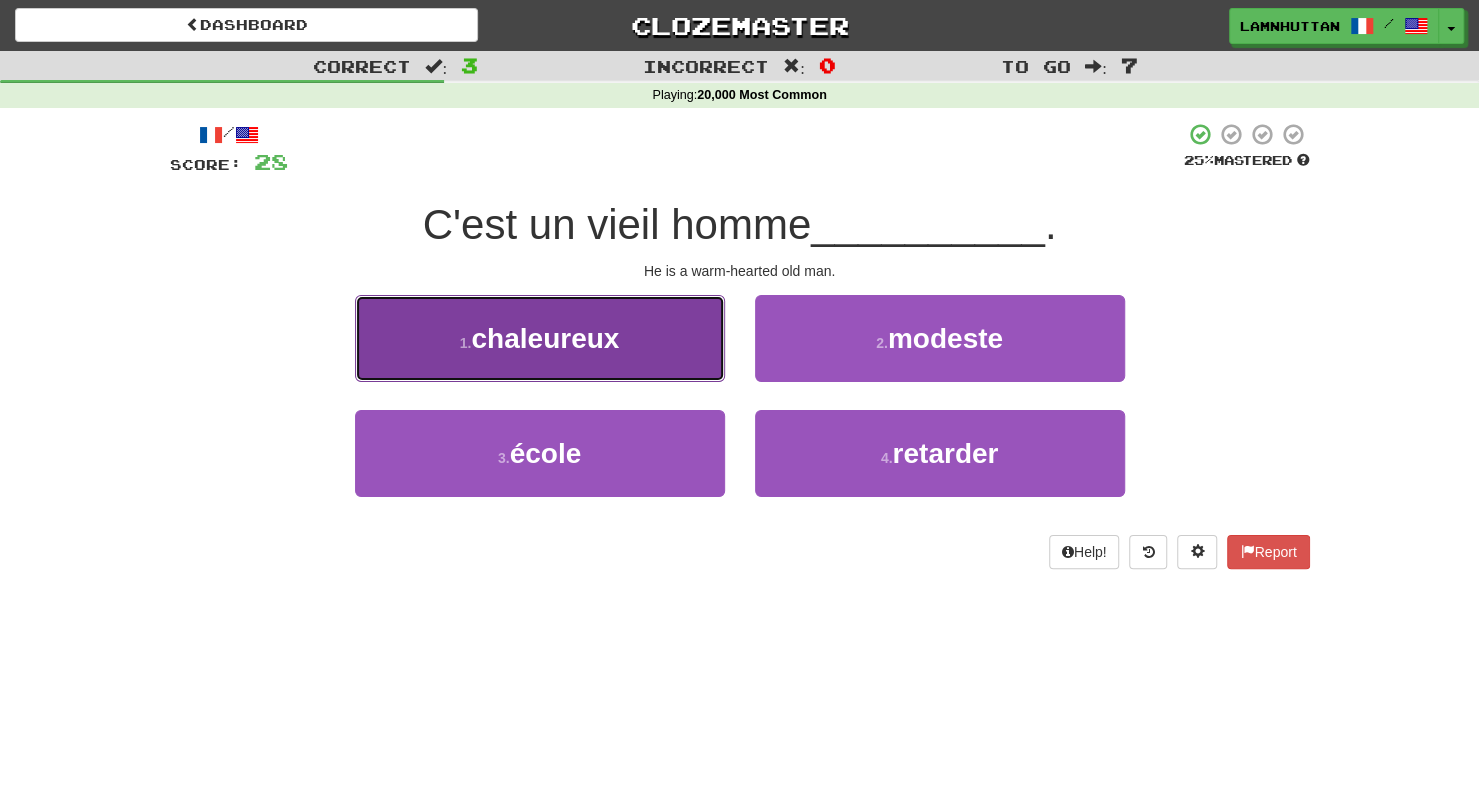 click on "1 .  chaleureux" at bounding box center [540, 338] 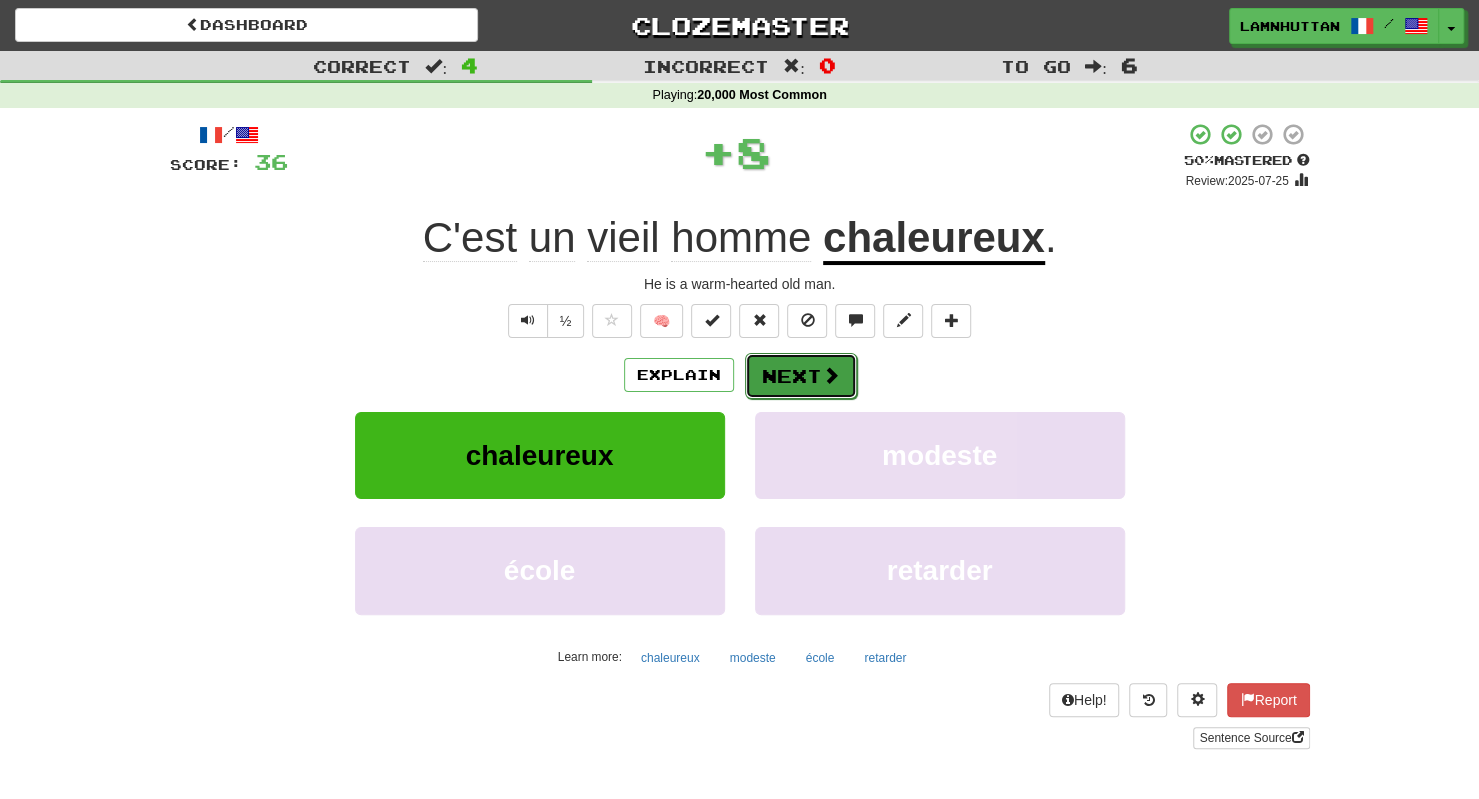 click on "Next" at bounding box center [801, 376] 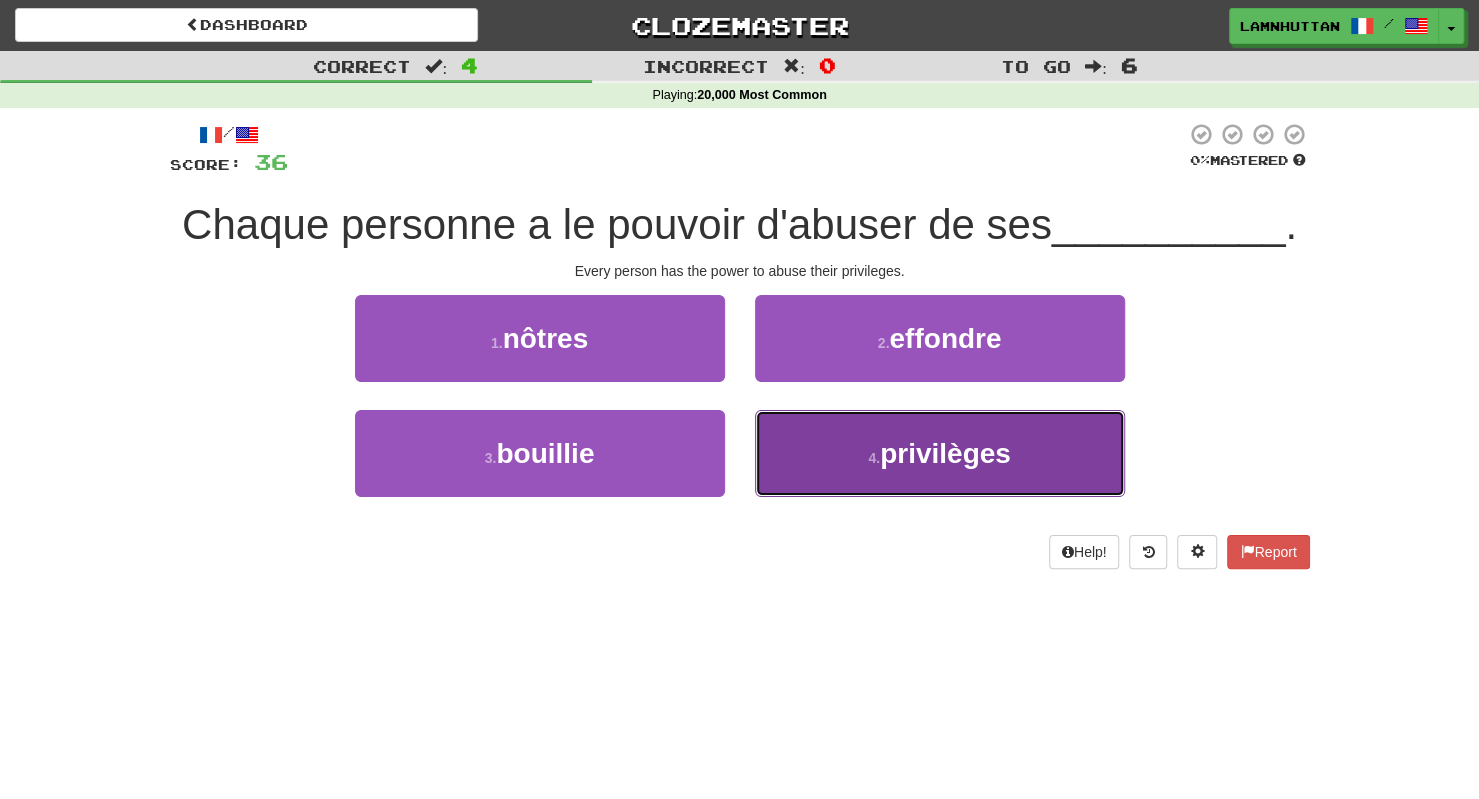 click on "4 .  privilèges" at bounding box center [940, 453] 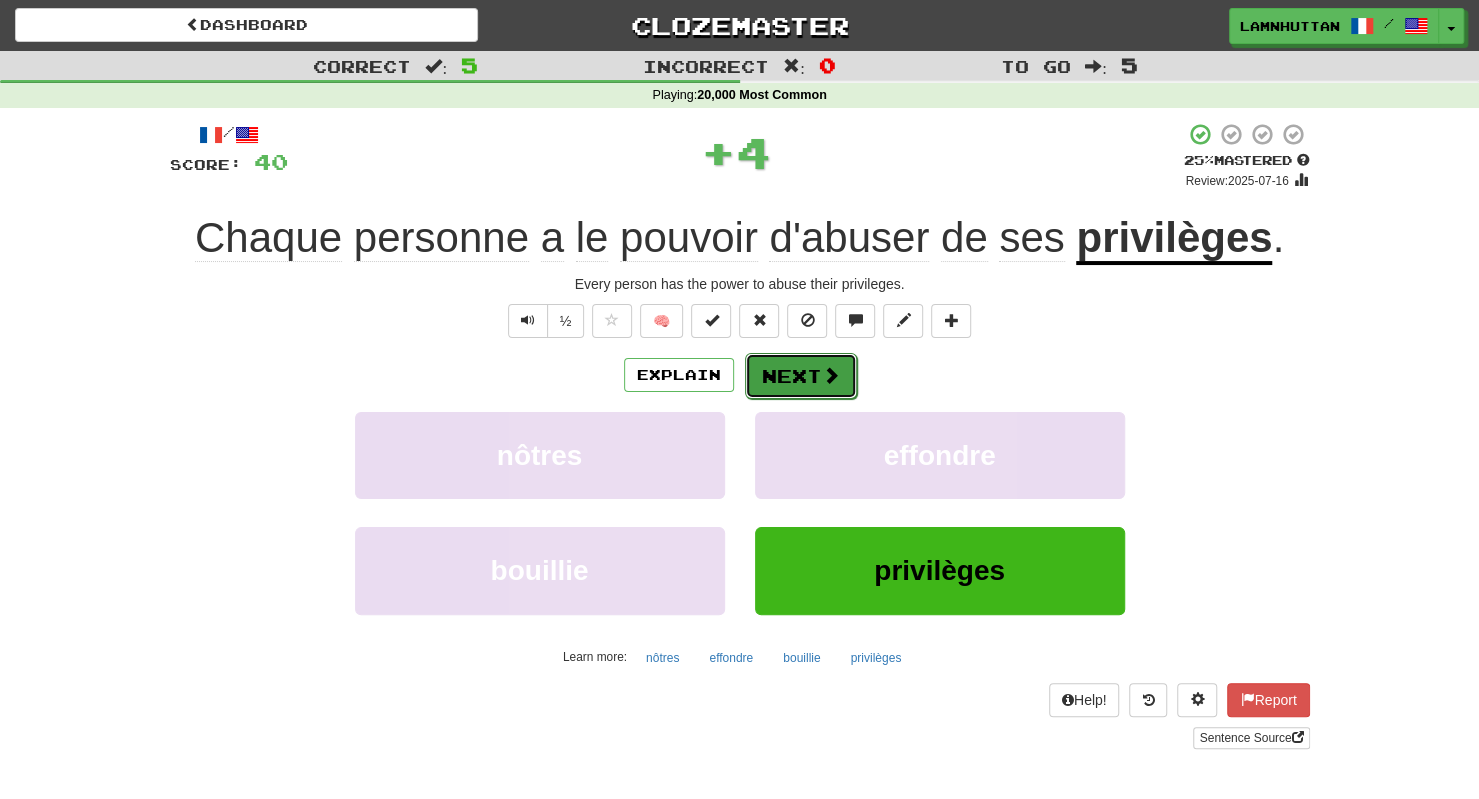 click on "Next" at bounding box center (801, 376) 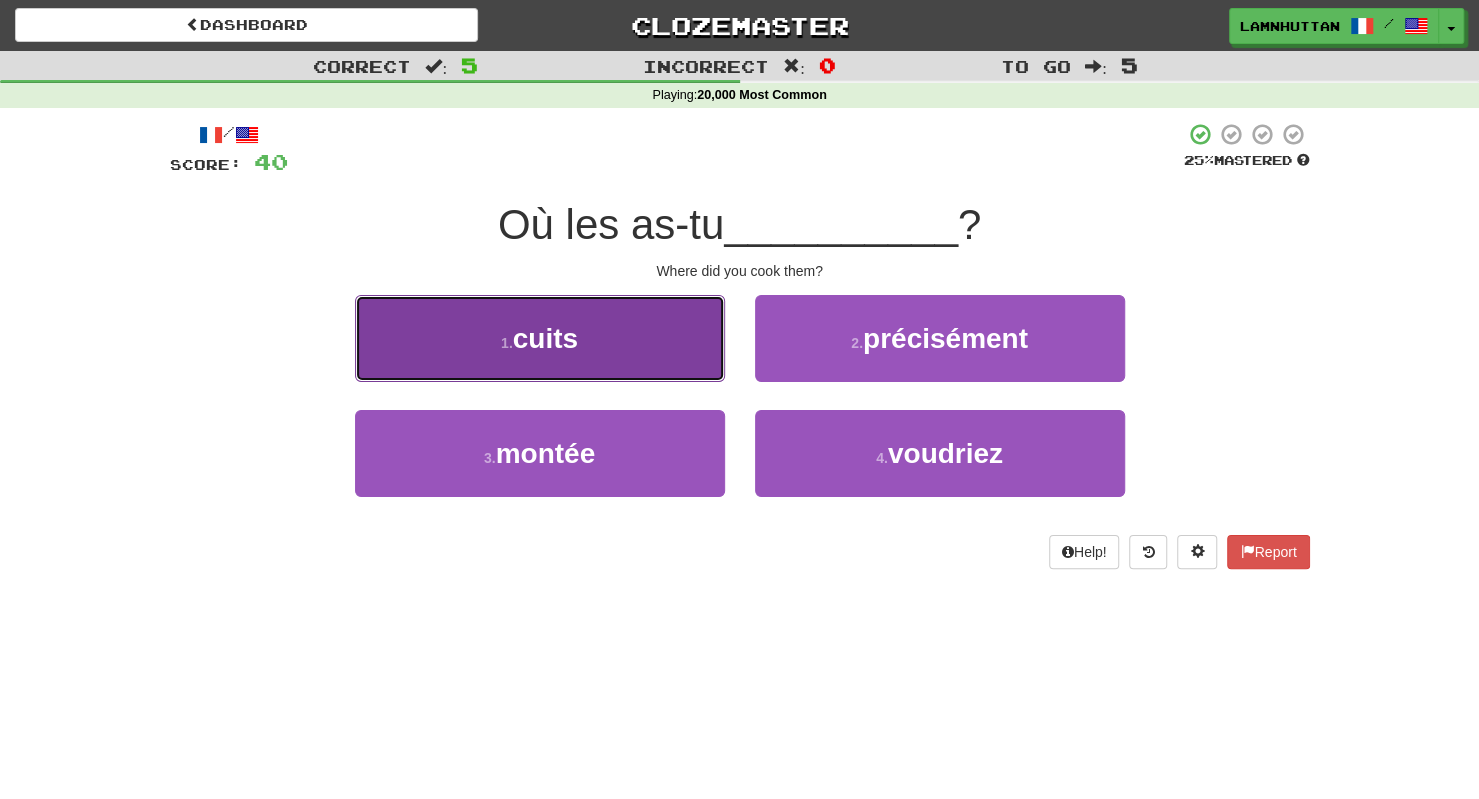 click on "1 .  cuits" at bounding box center [540, 338] 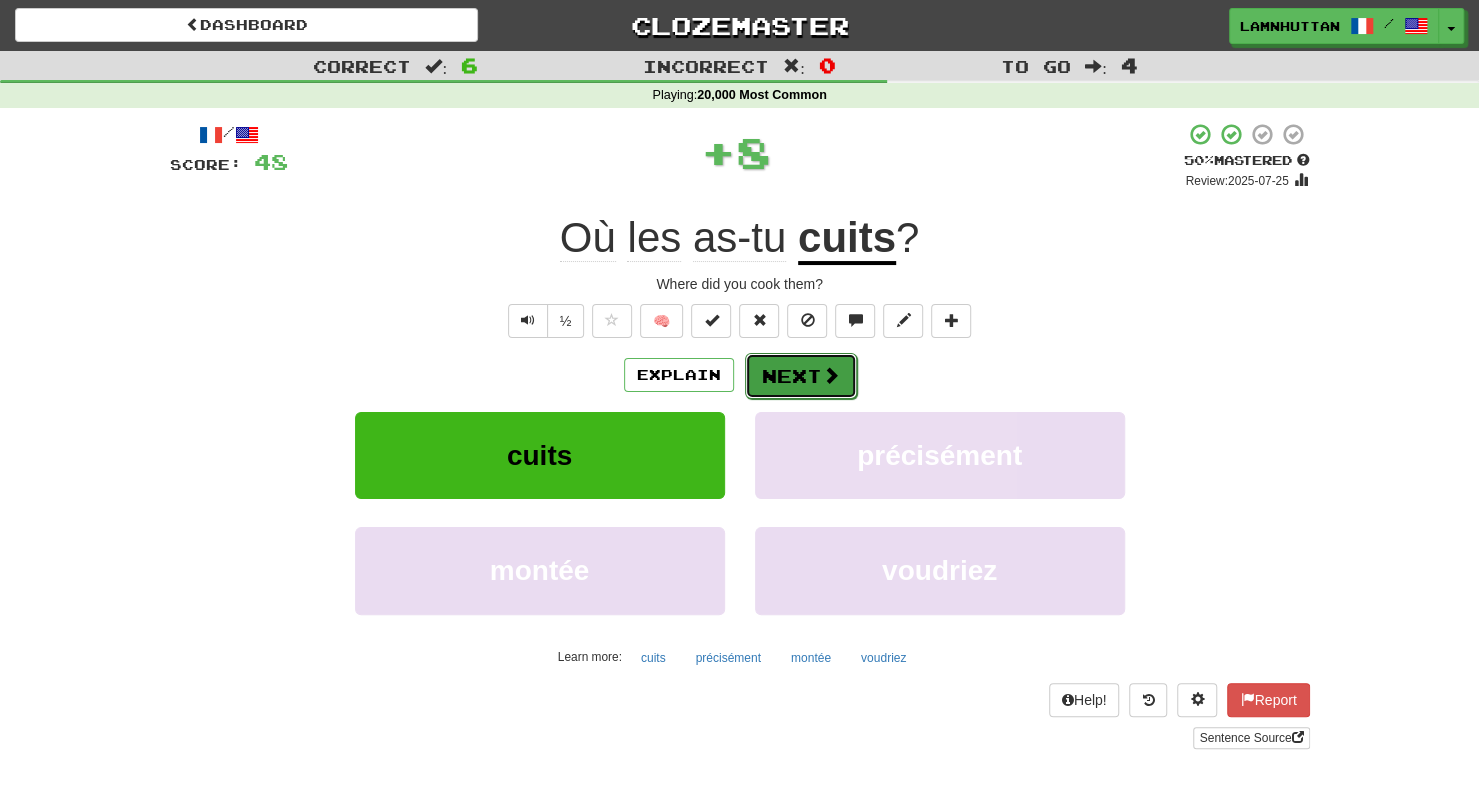 click on "Next" at bounding box center (801, 376) 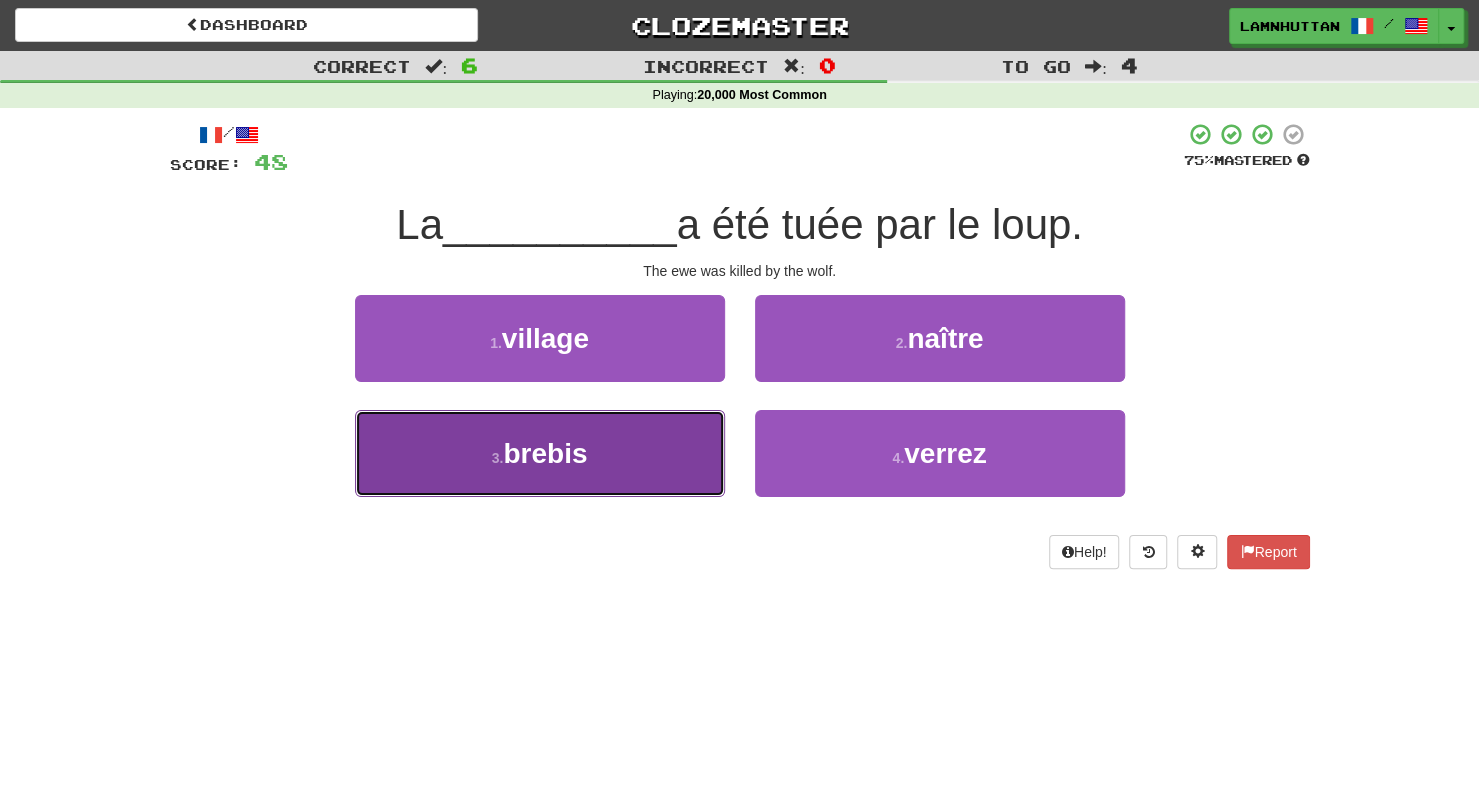 click on "3 .  brebis" at bounding box center [540, 453] 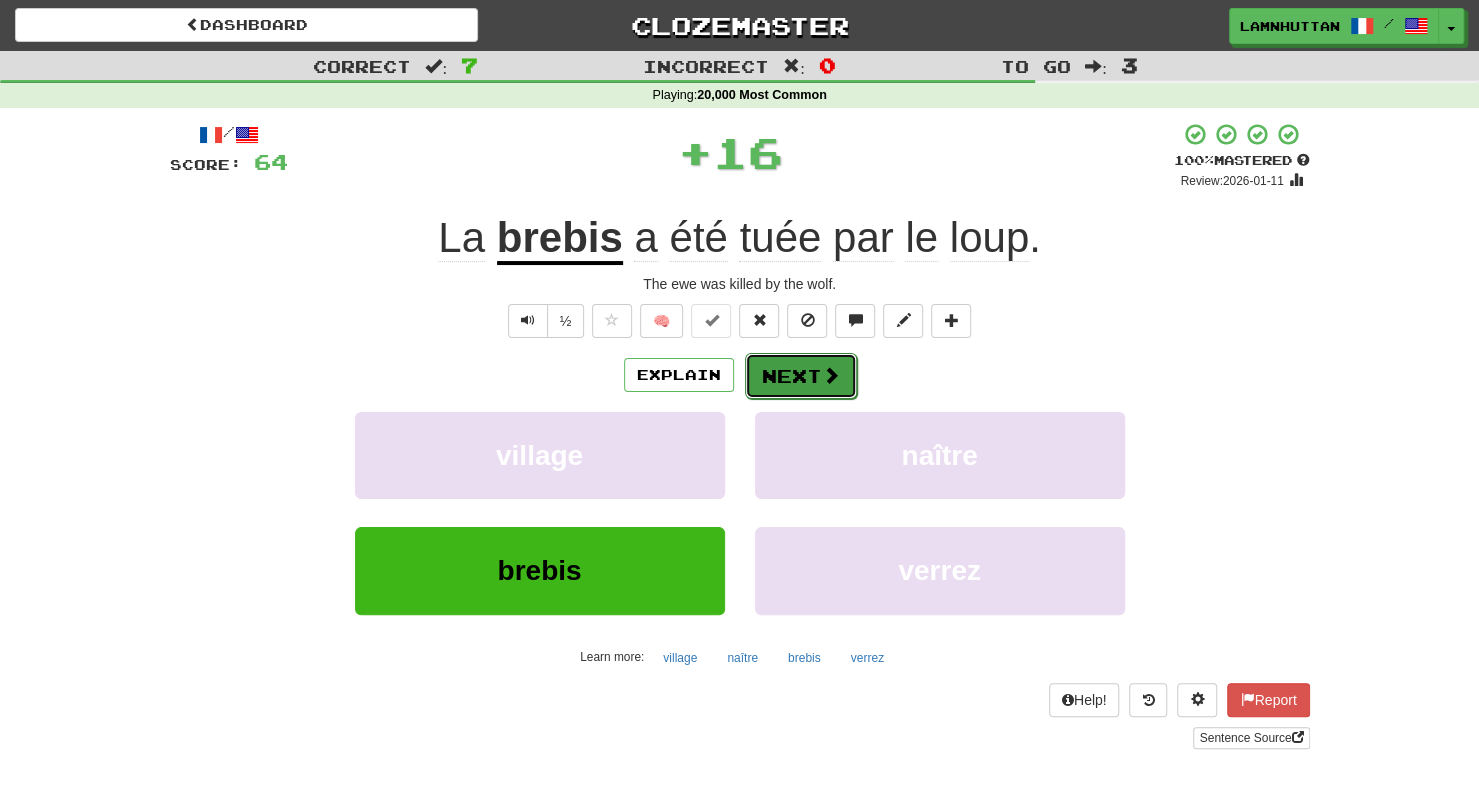 click on "Next" at bounding box center [801, 376] 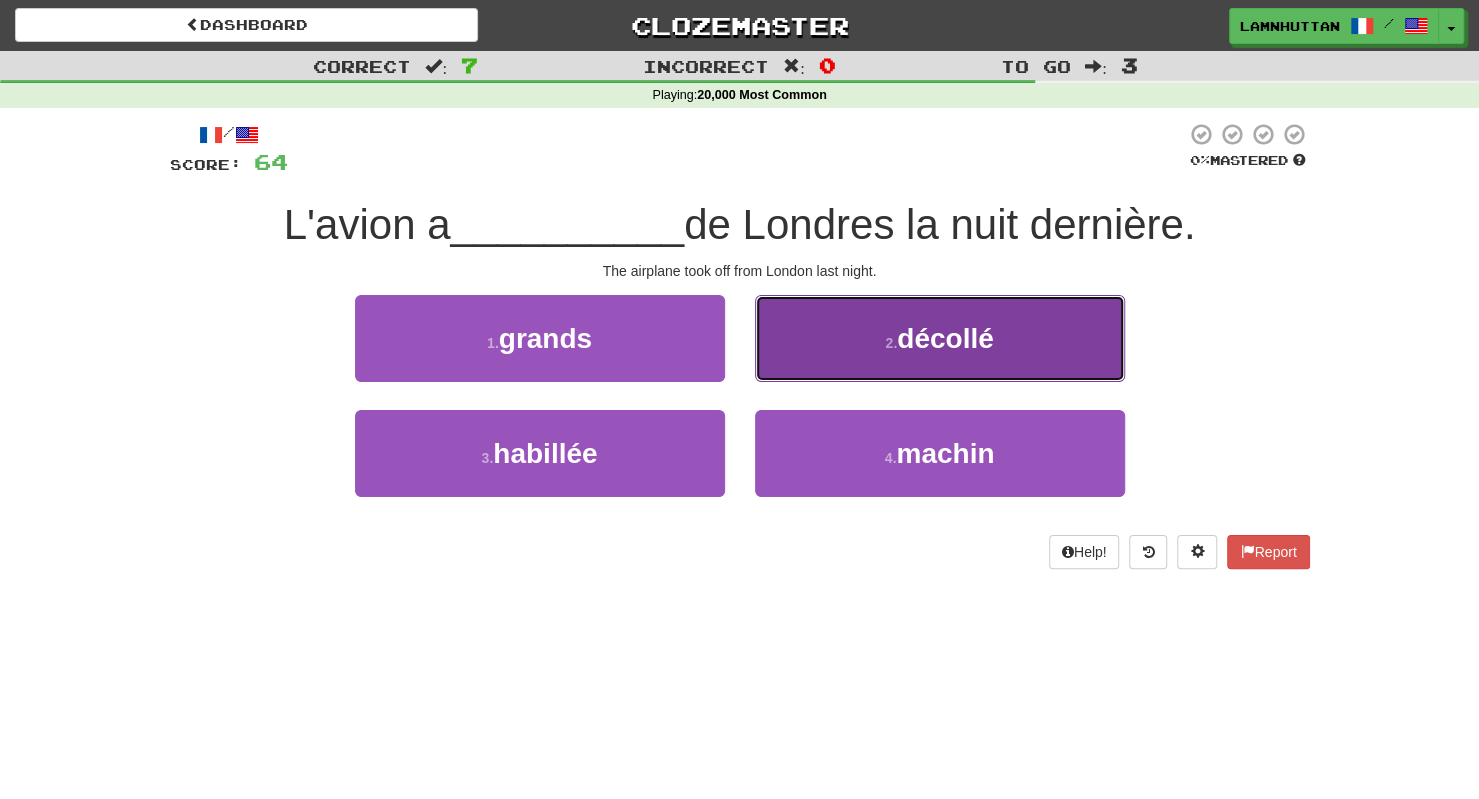 click on "2 .  décollé" at bounding box center [940, 338] 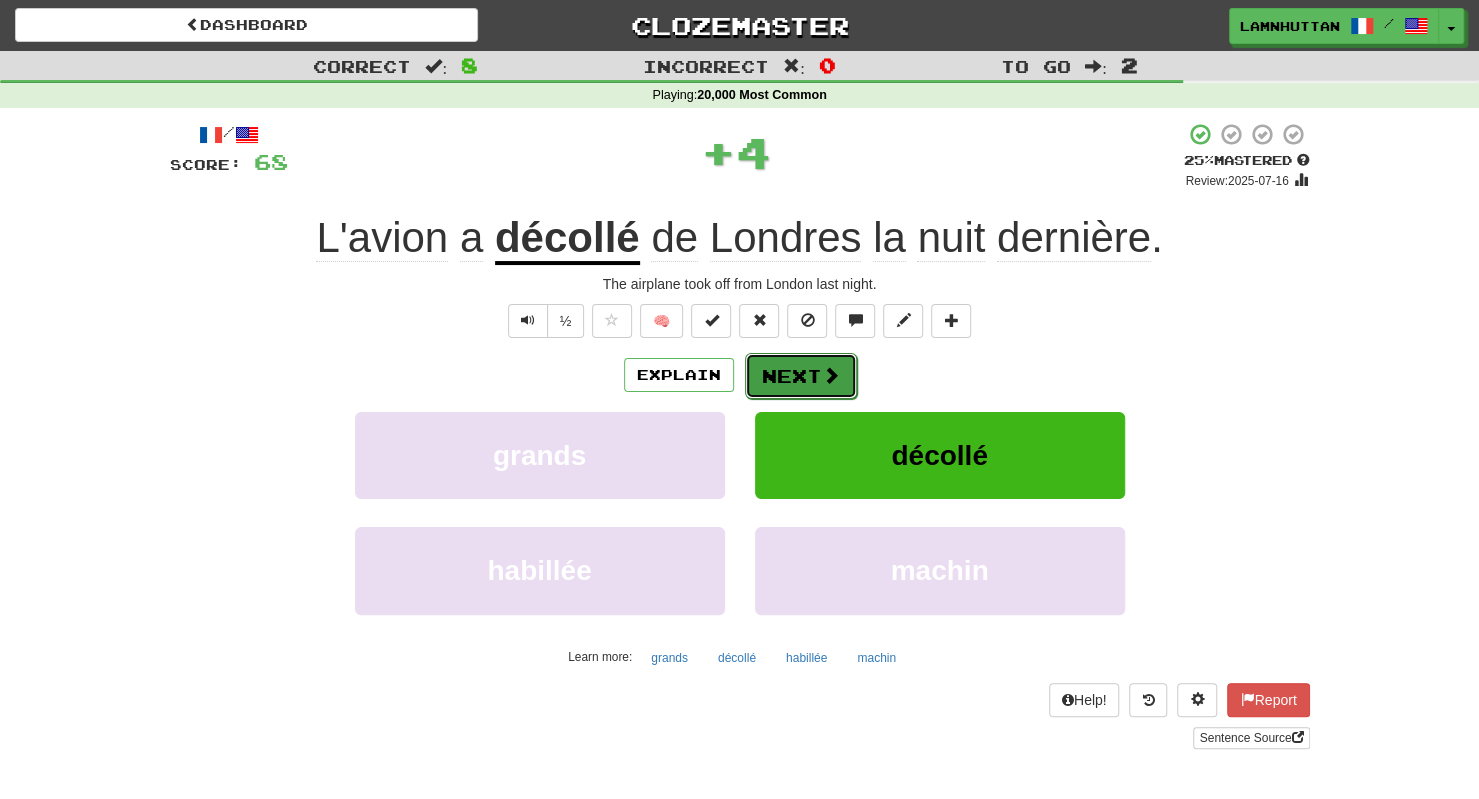 click on "Next" at bounding box center (801, 376) 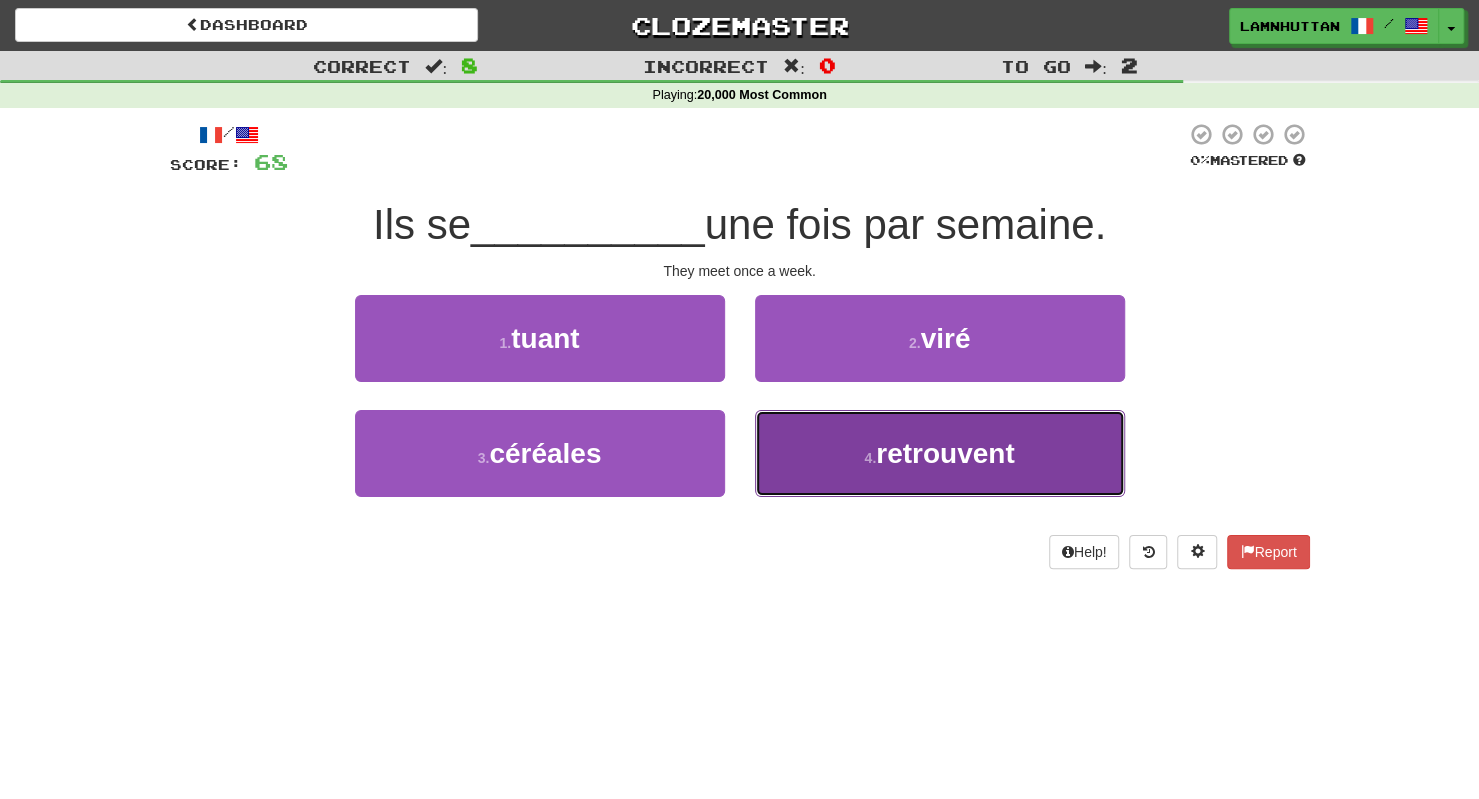click on "4 .  retrouvent" at bounding box center [940, 453] 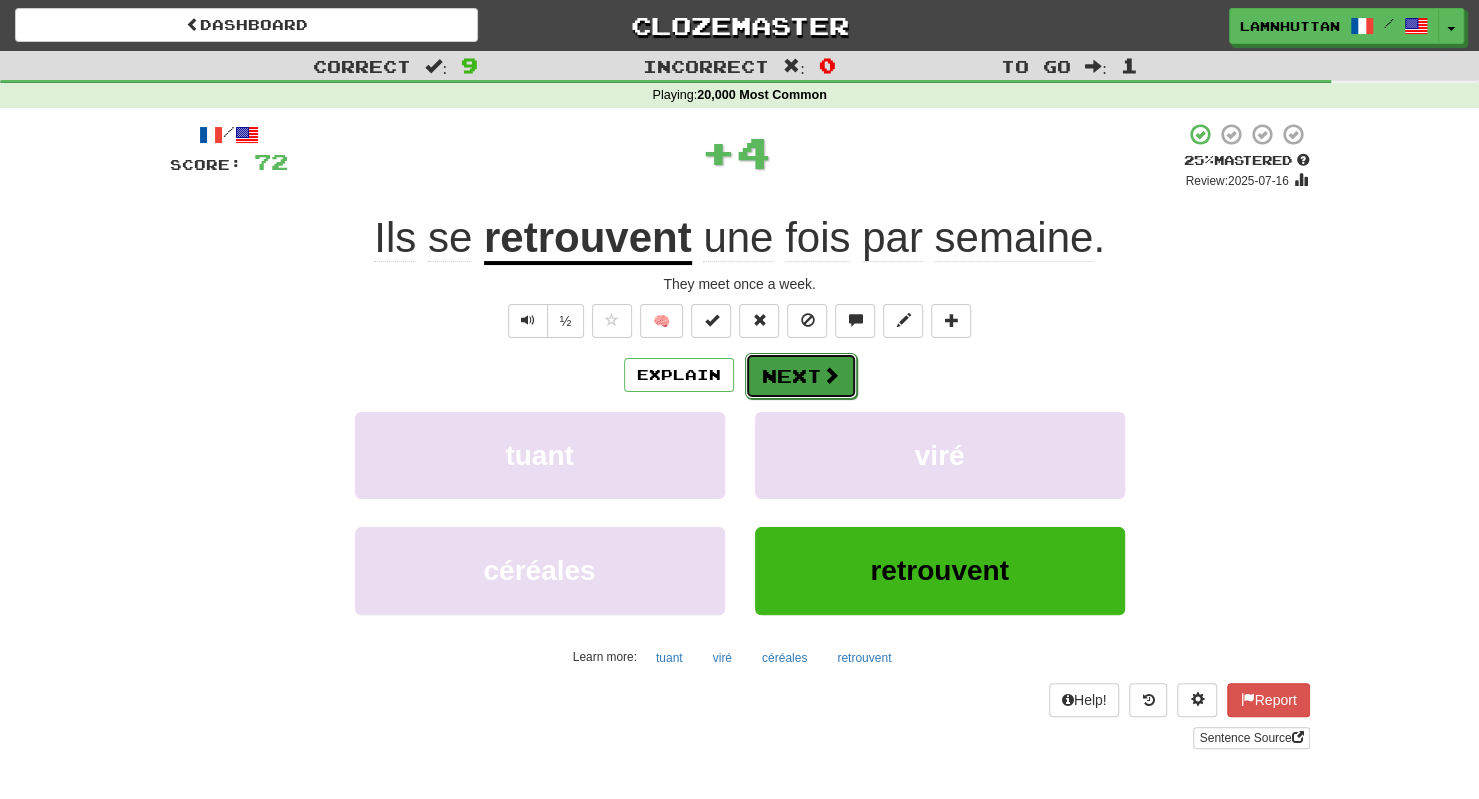 click on "Next" at bounding box center [801, 376] 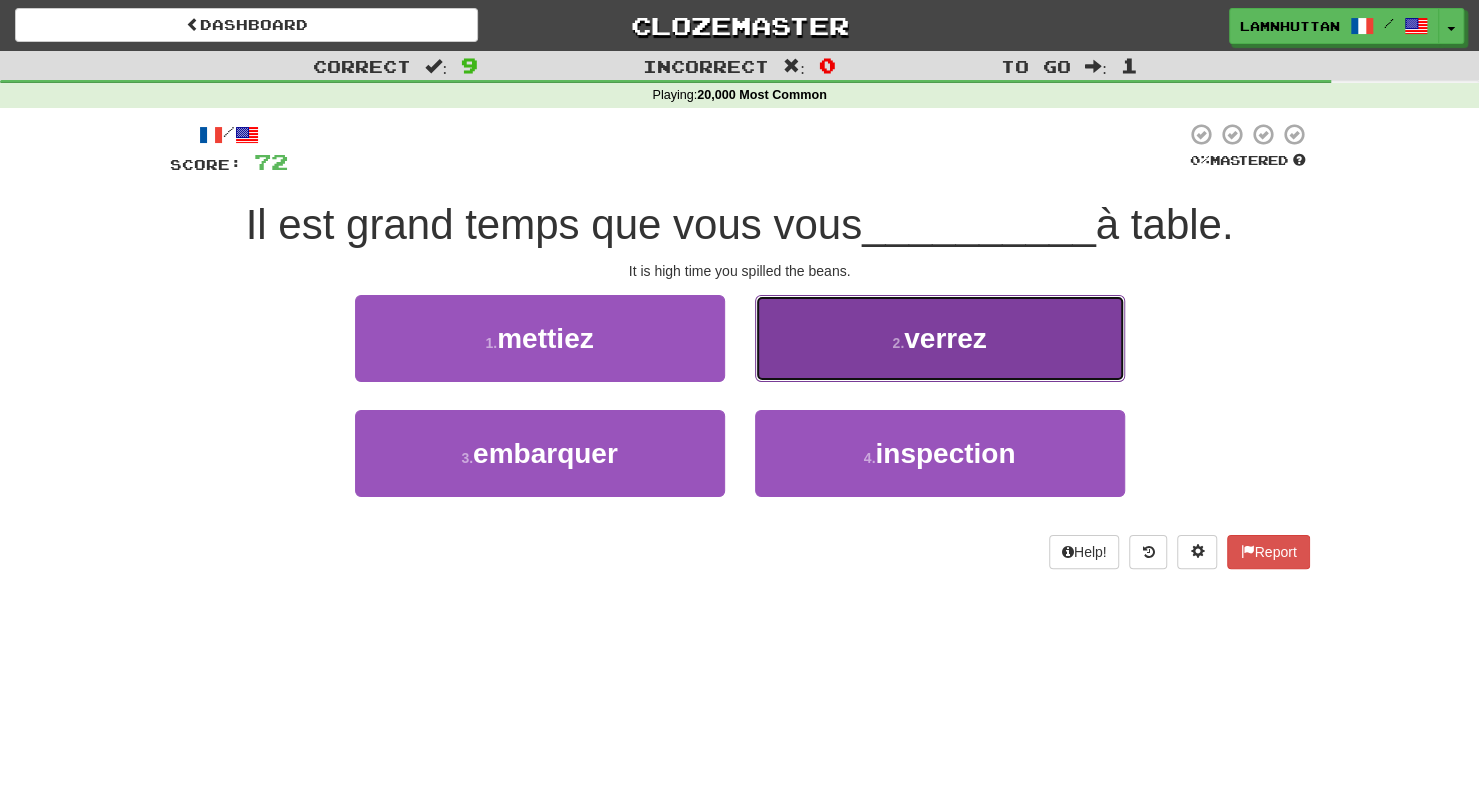 click on "2 .  verrez" at bounding box center [940, 338] 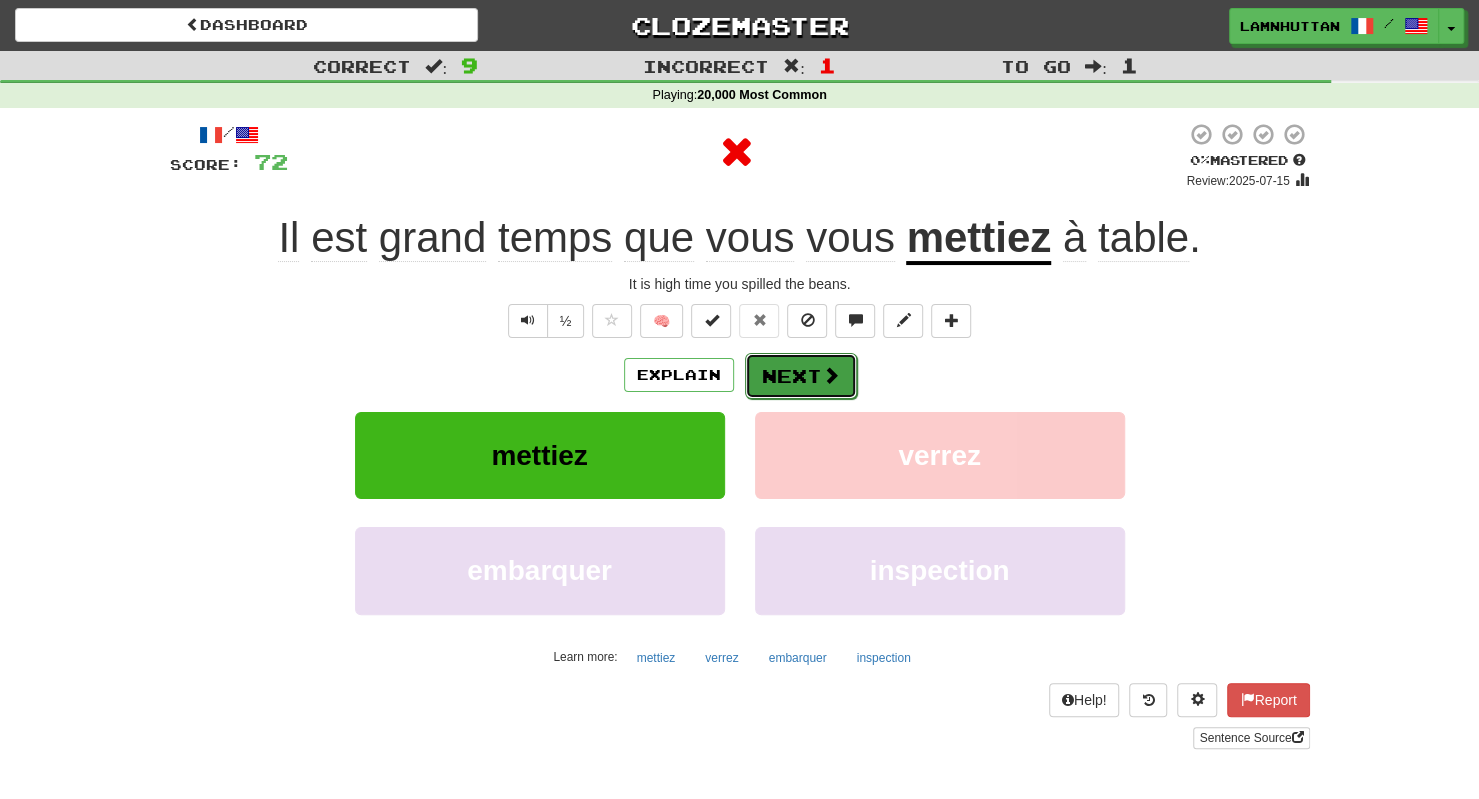 click on "Next" at bounding box center [801, 376] 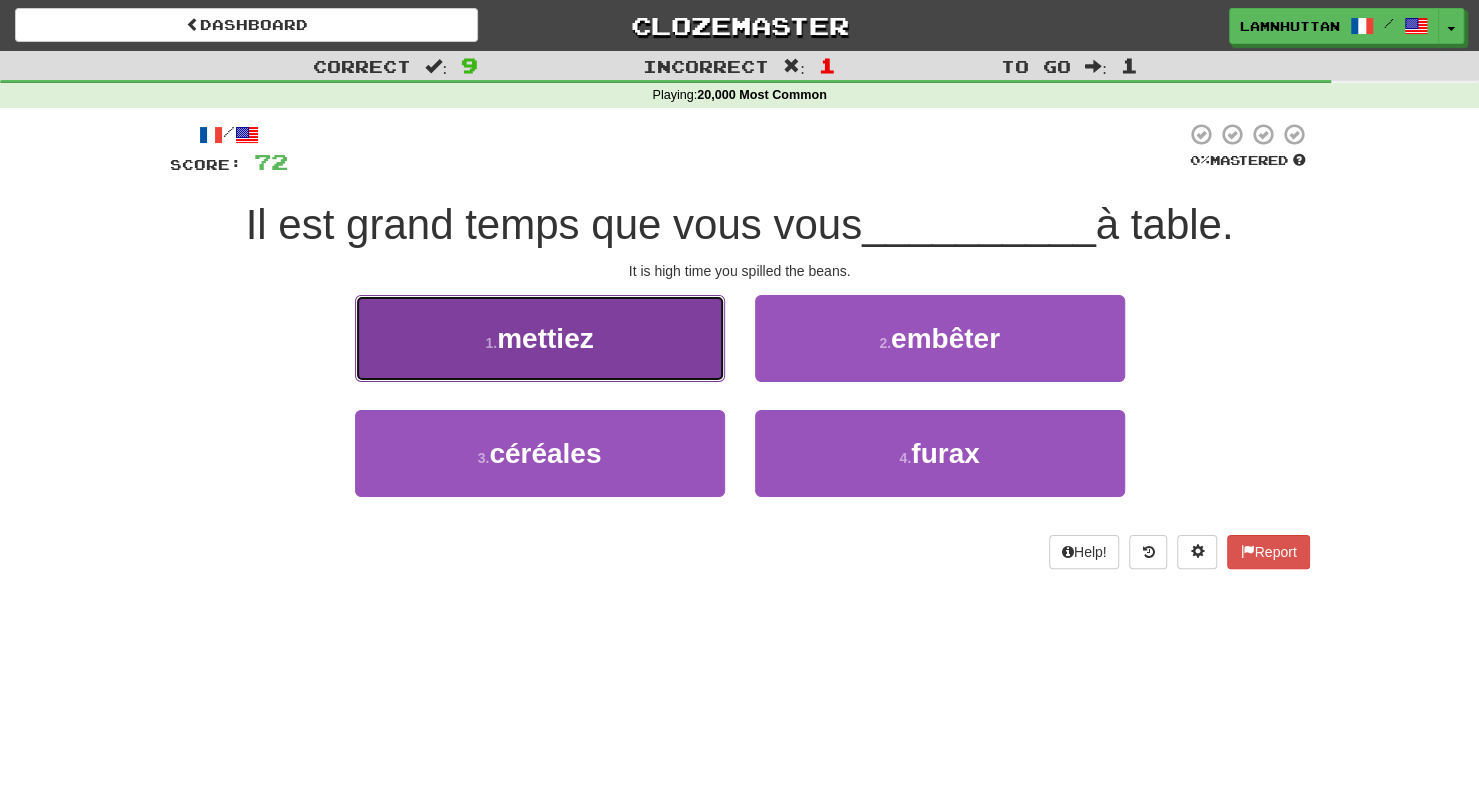 click on "1 .  mettiez" at bounding box center [540, 338] 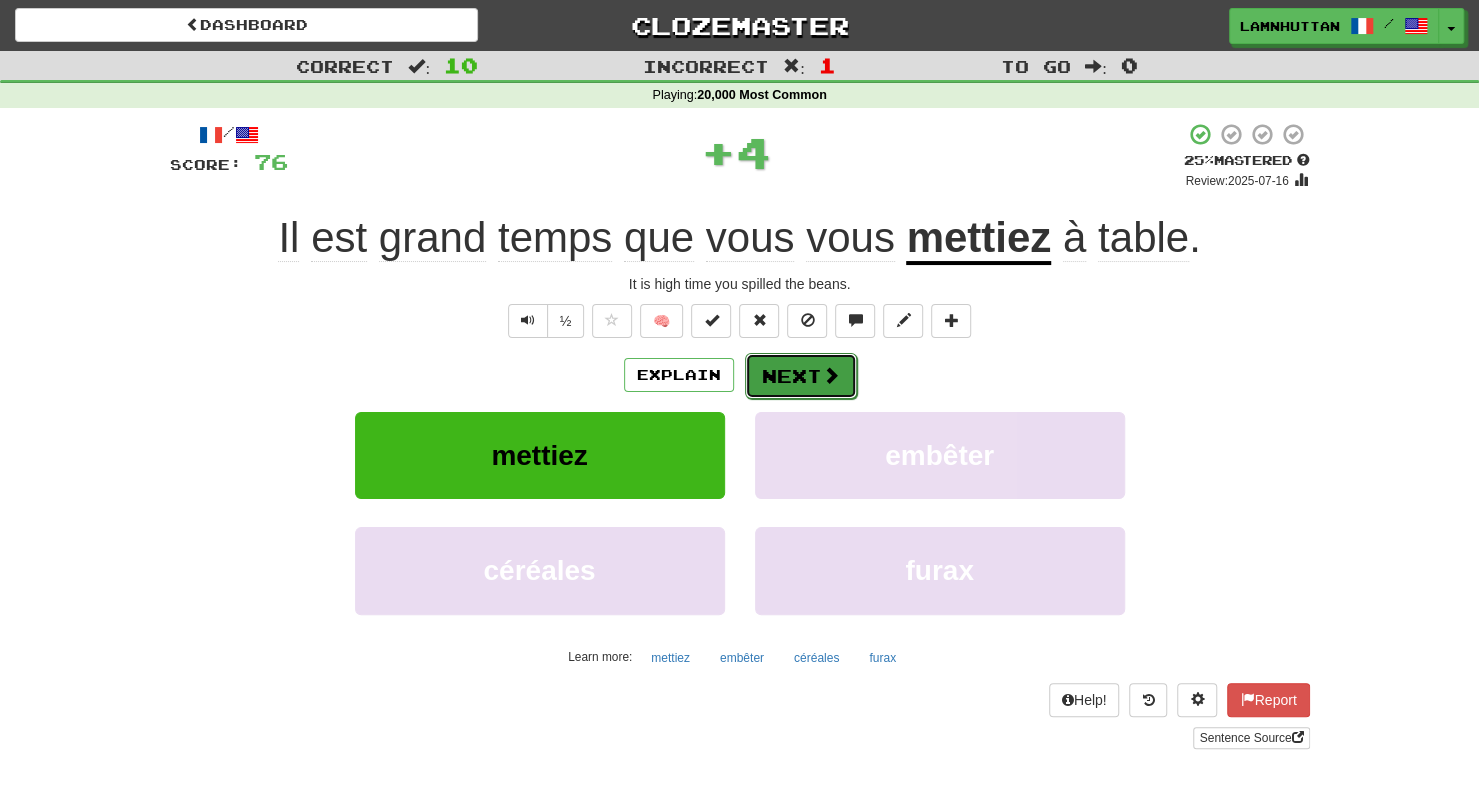 click on "Next" at bounding box center [801, 376] 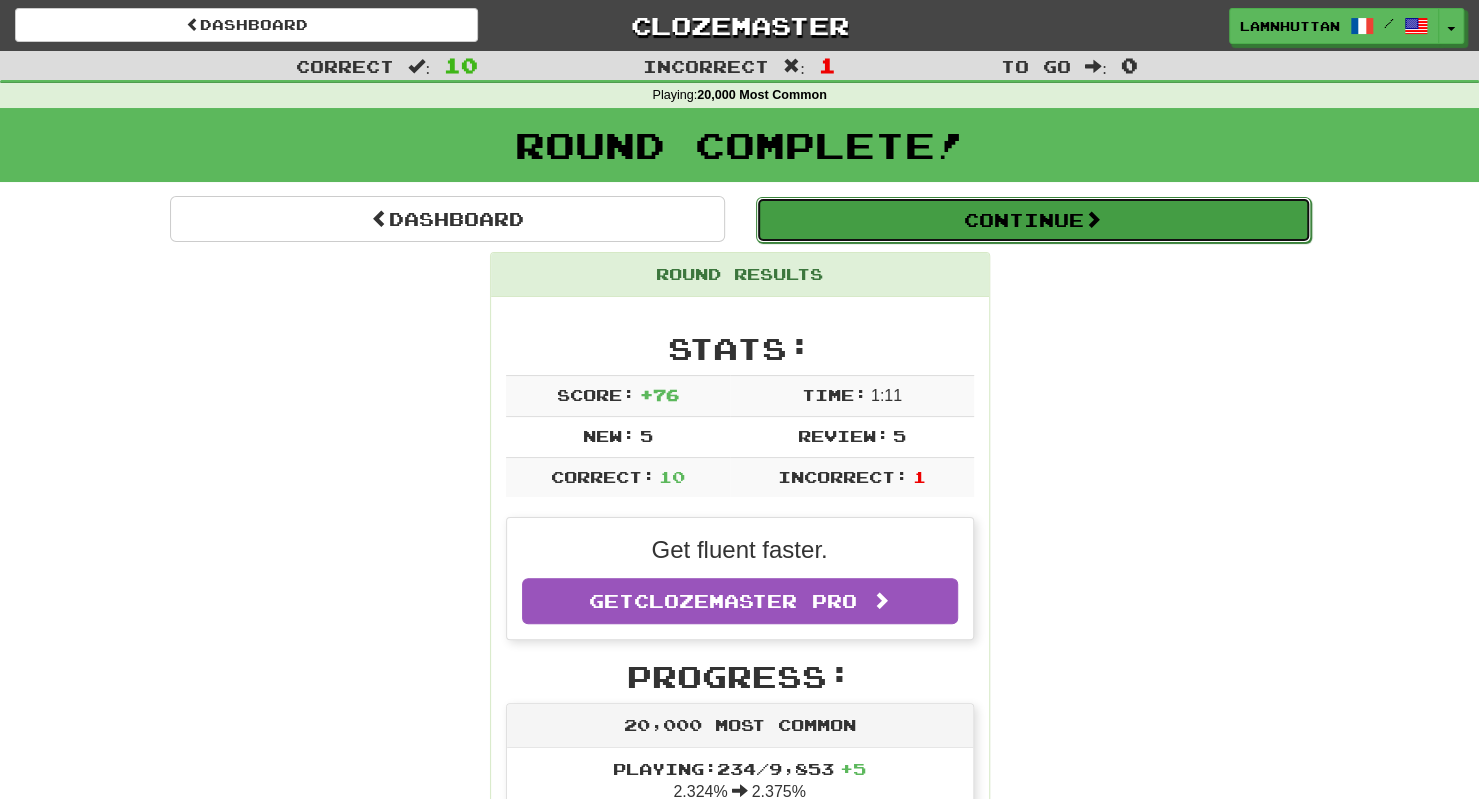click on "Continue" at bounding box center (1033, 220) 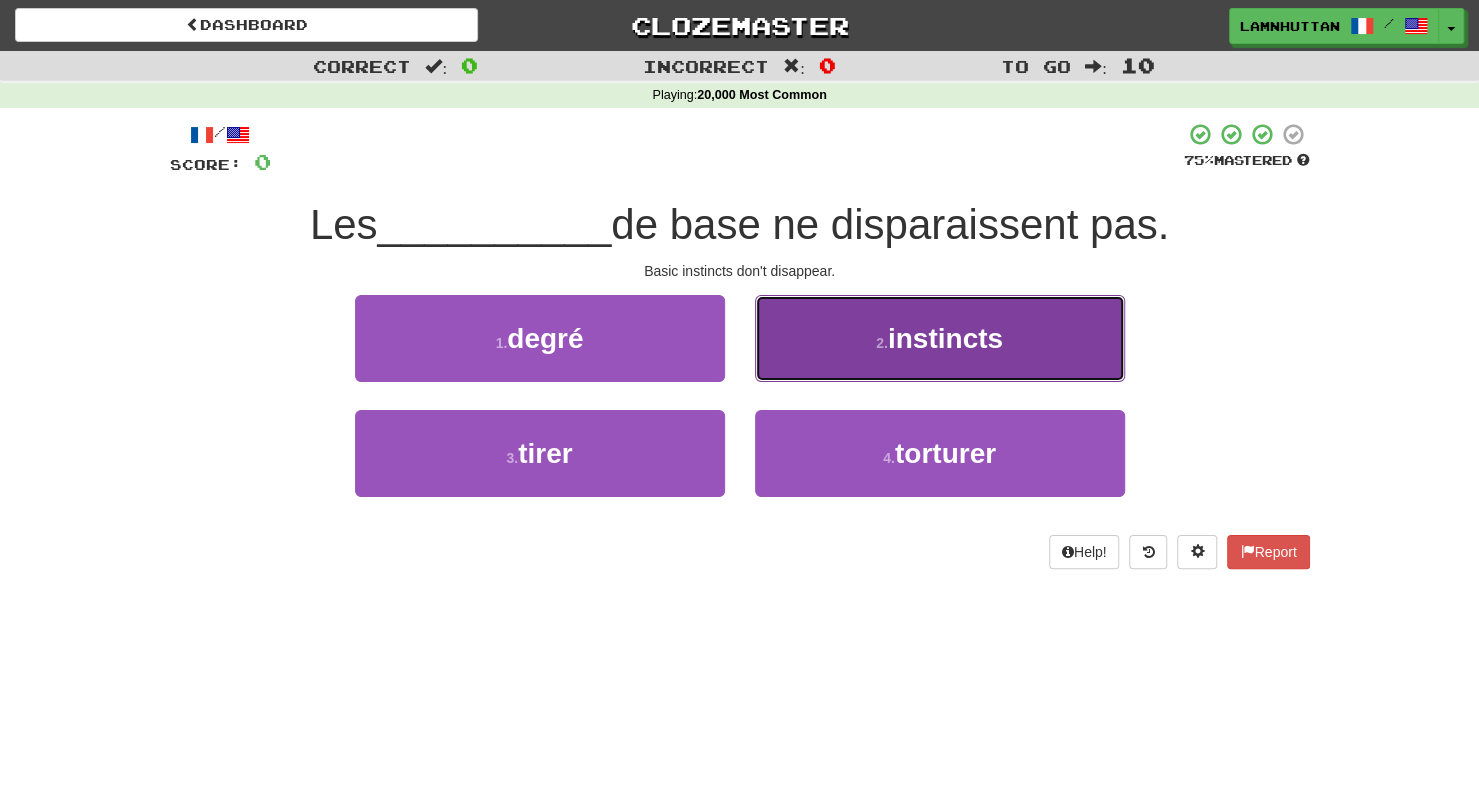 click on "2 .  instincts" at bounding box center (940, 338) 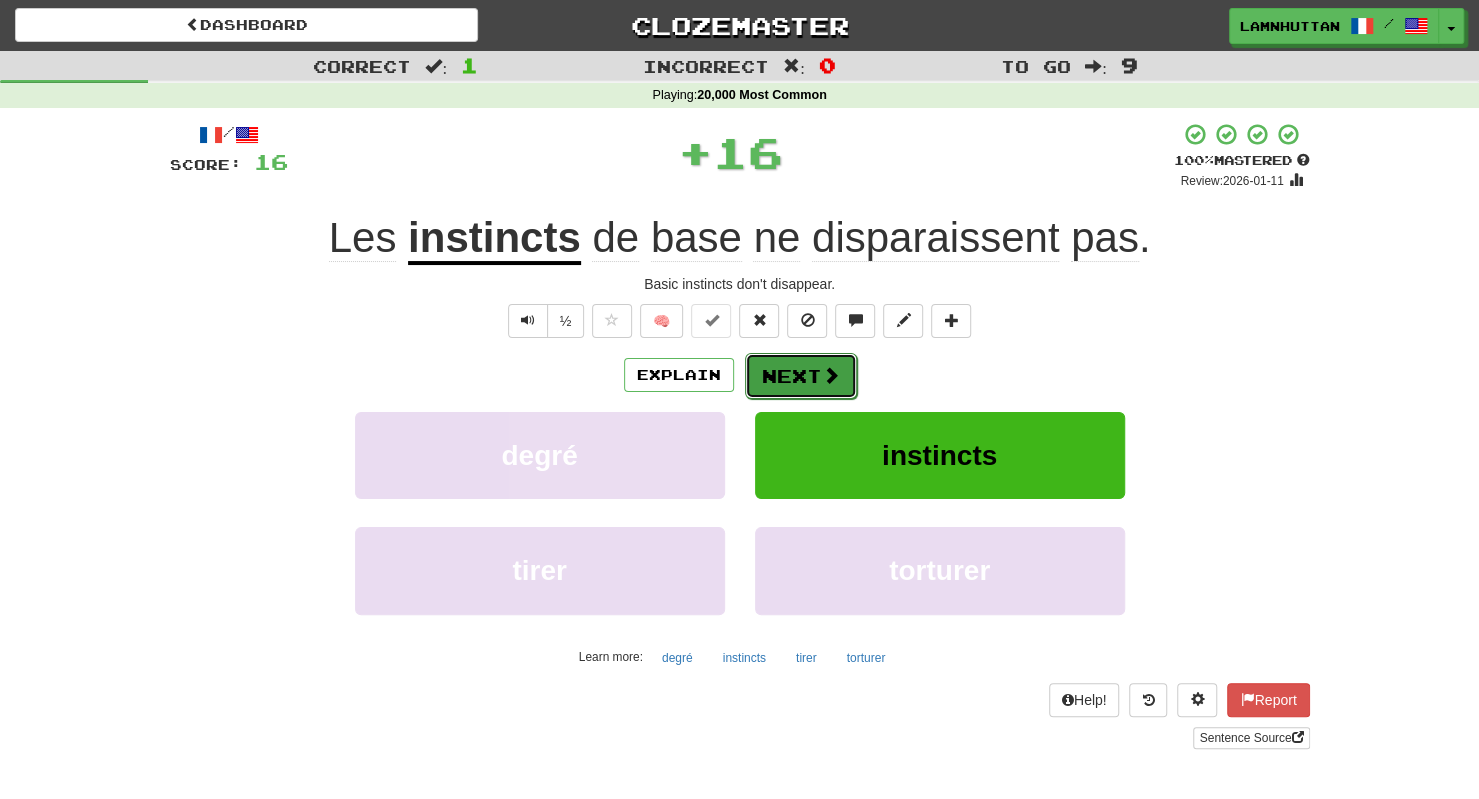 click on "Next" at bounding box center (801, 376) 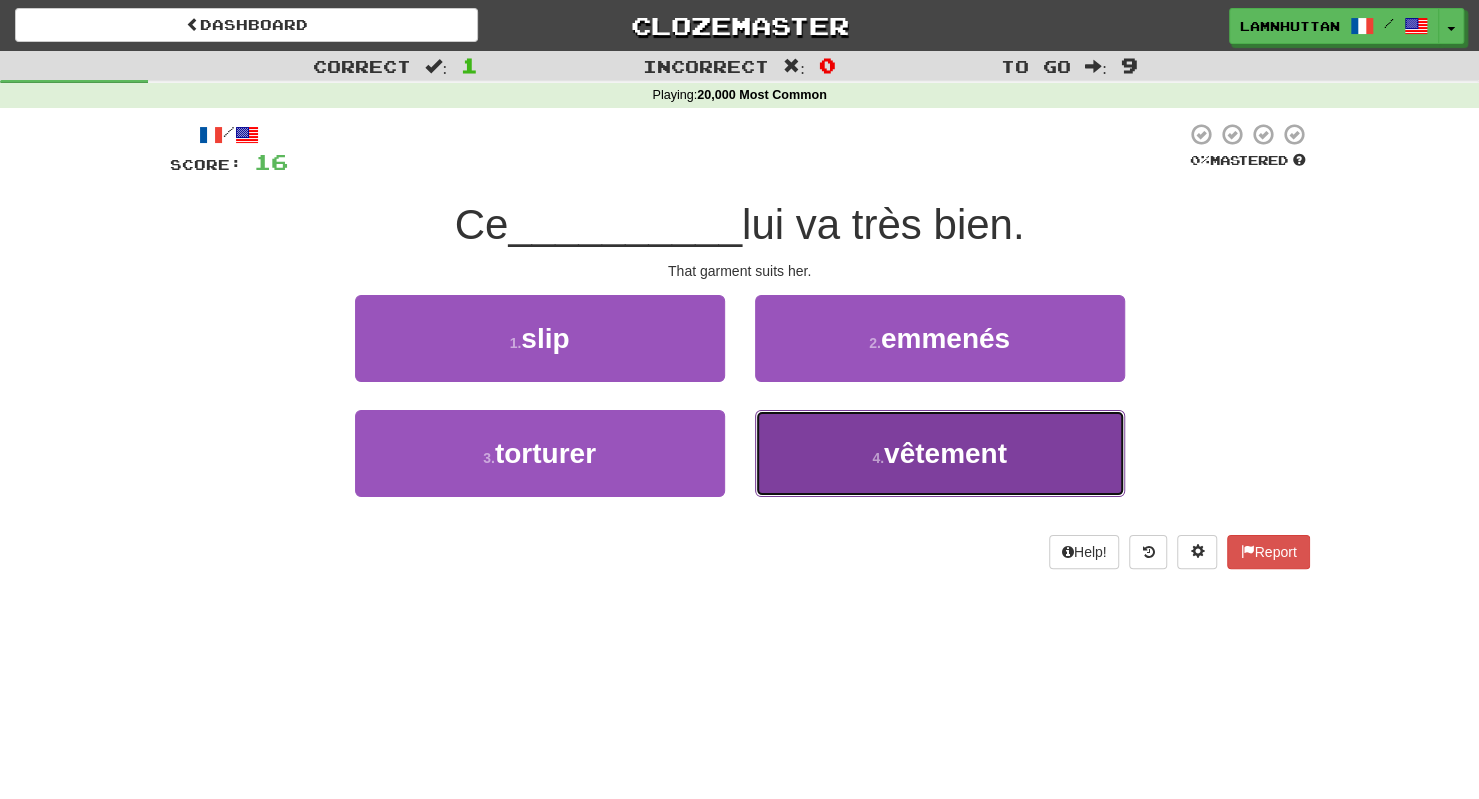 click on "4 .  vêtement" at bounding box center (940, 453) 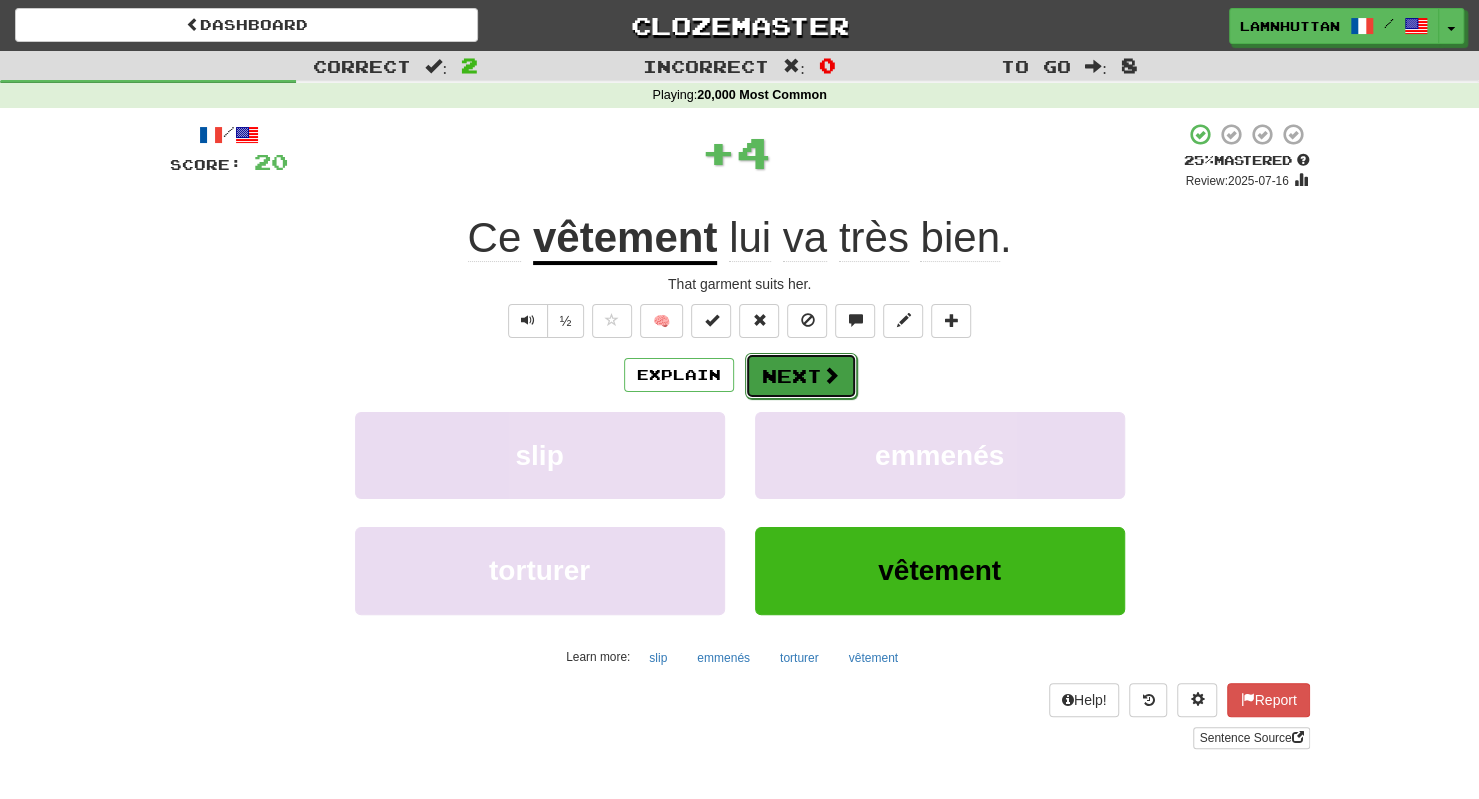 click on "Next" at bounding box center (801, 376) 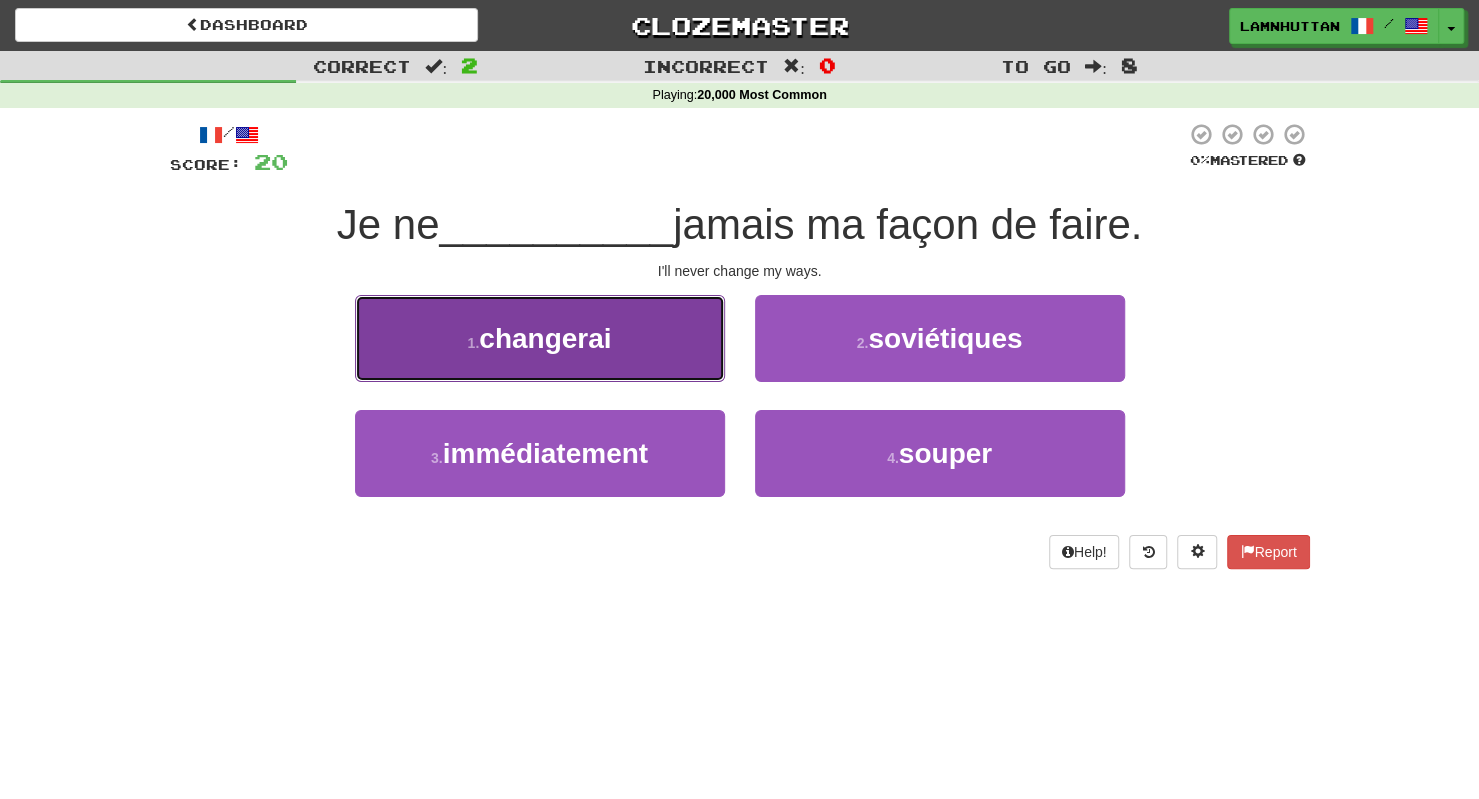 click on "1 .  changerai" at bounding box center [540, 338] 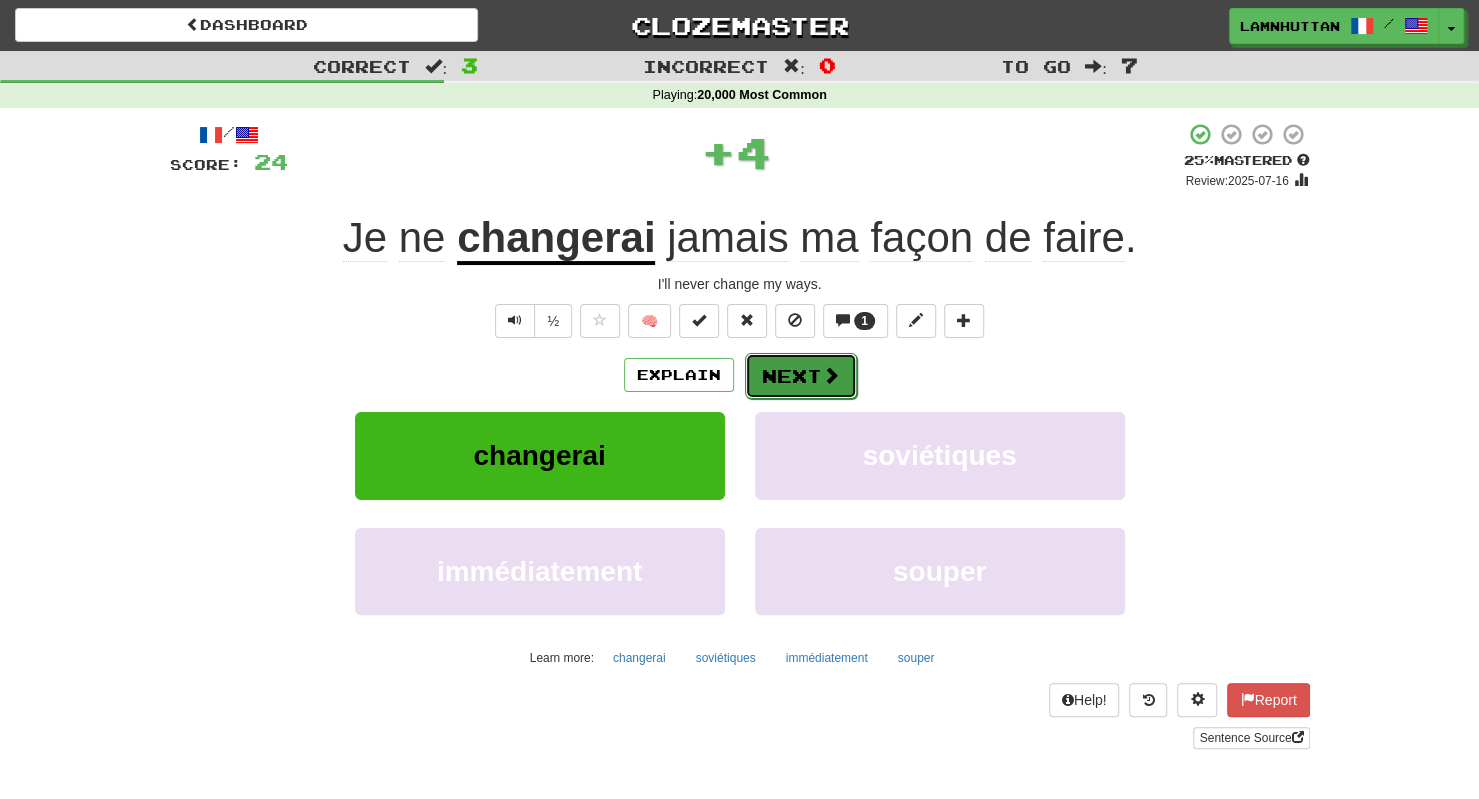 click on "Next" at bounding box center (801, 376) 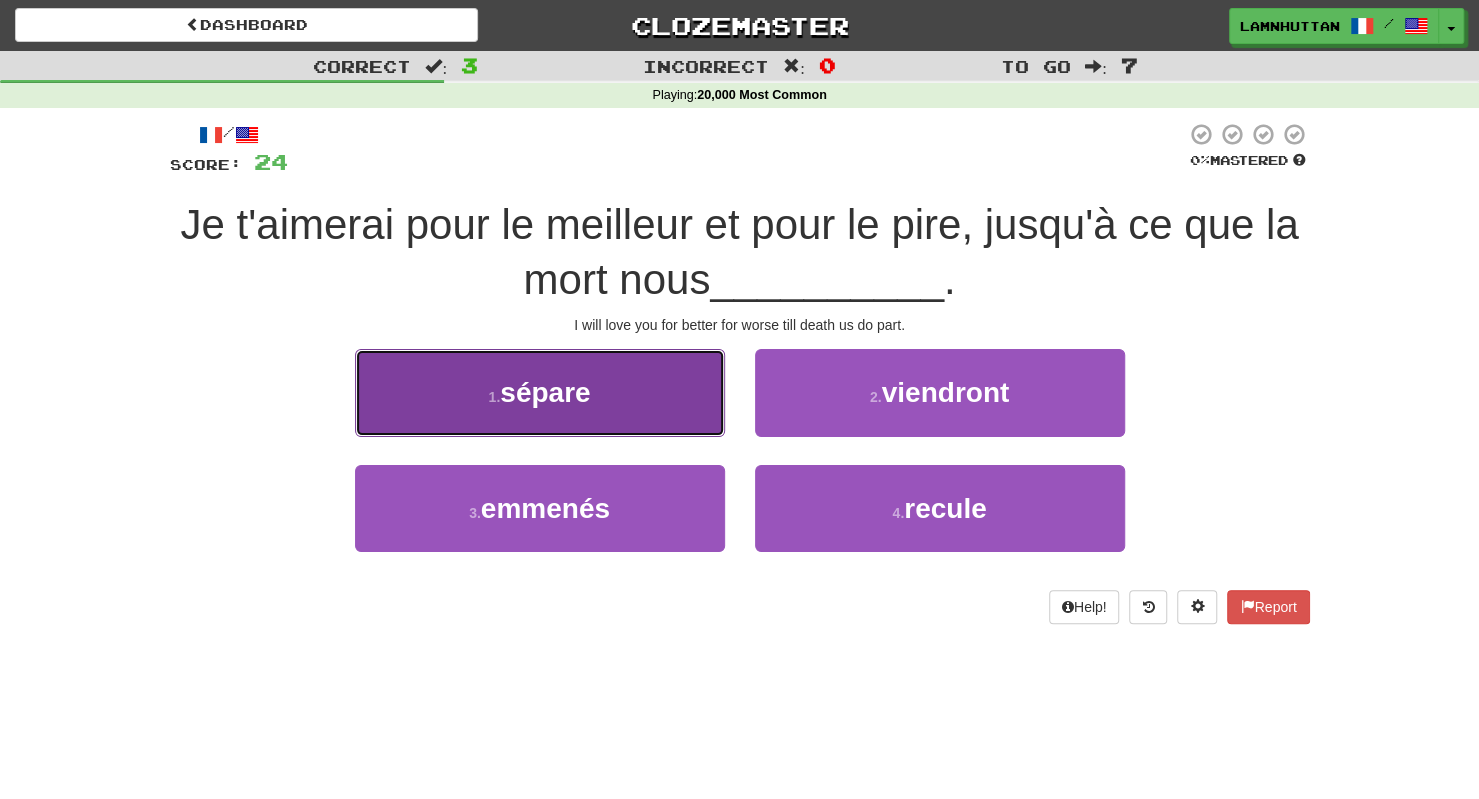 click on "1 .  sépare" at bounding box center (540, 392) 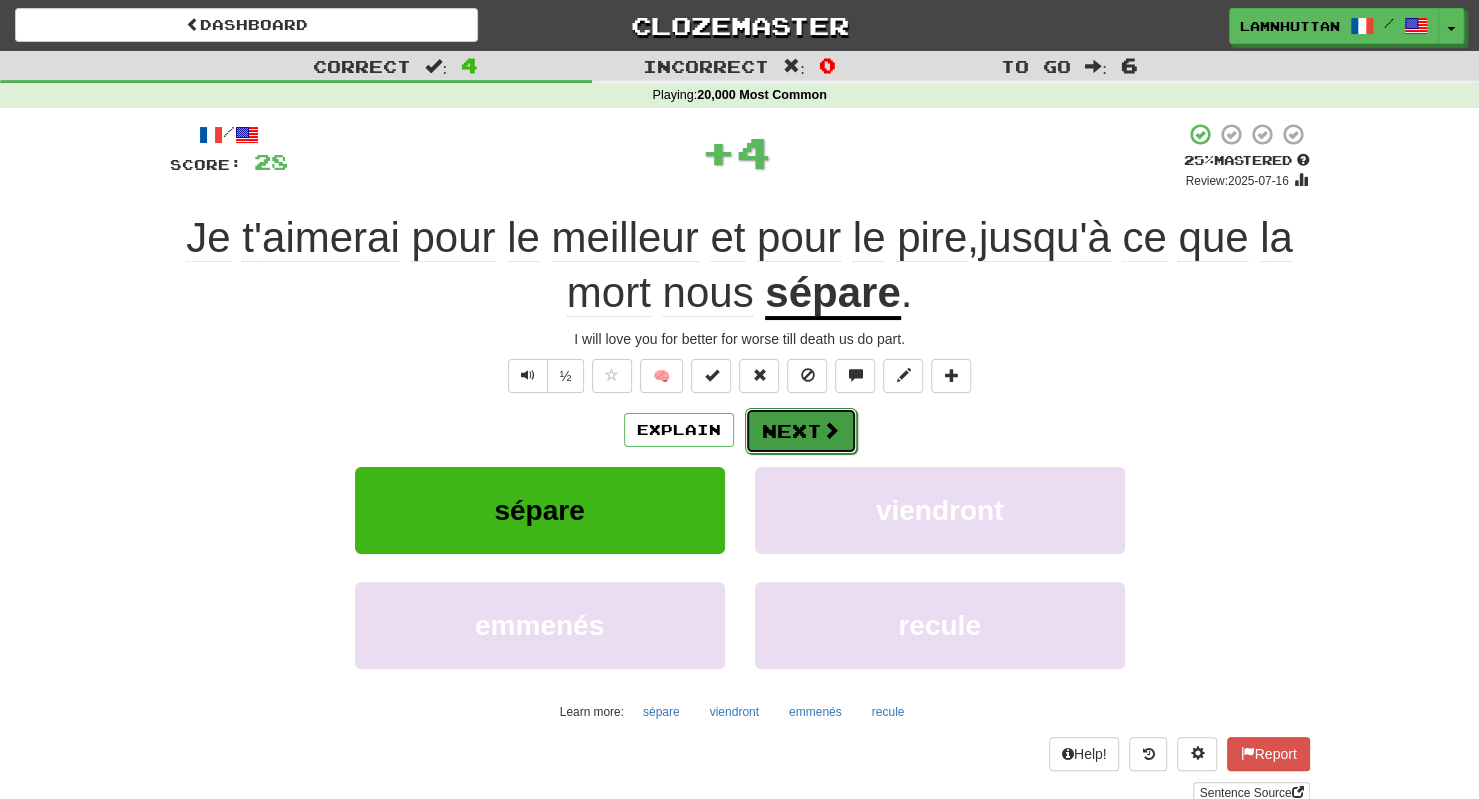 click on "Next" at bounding box center (801, 431) 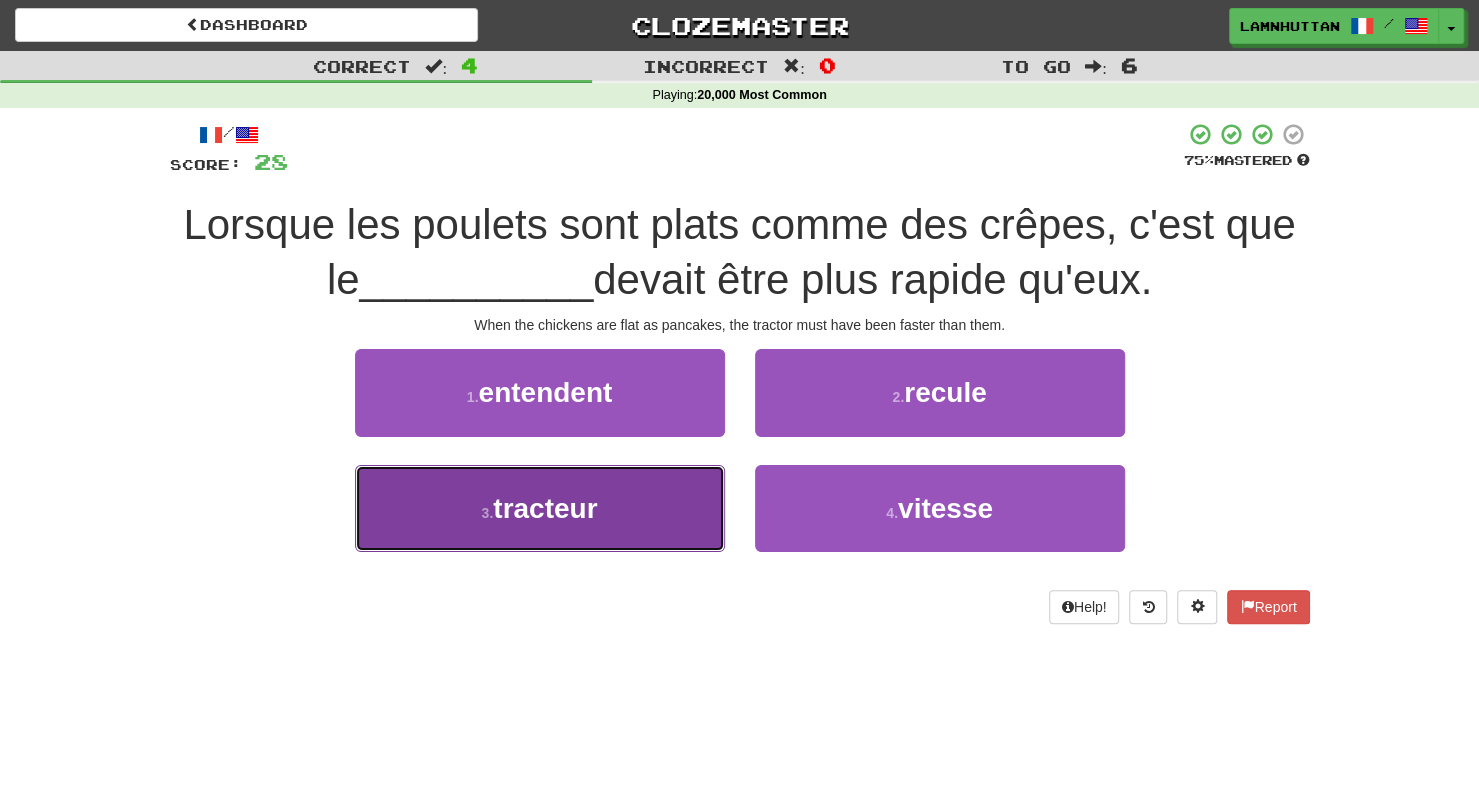 click on "3 .  tracteur" at bounding box center [540, 508] 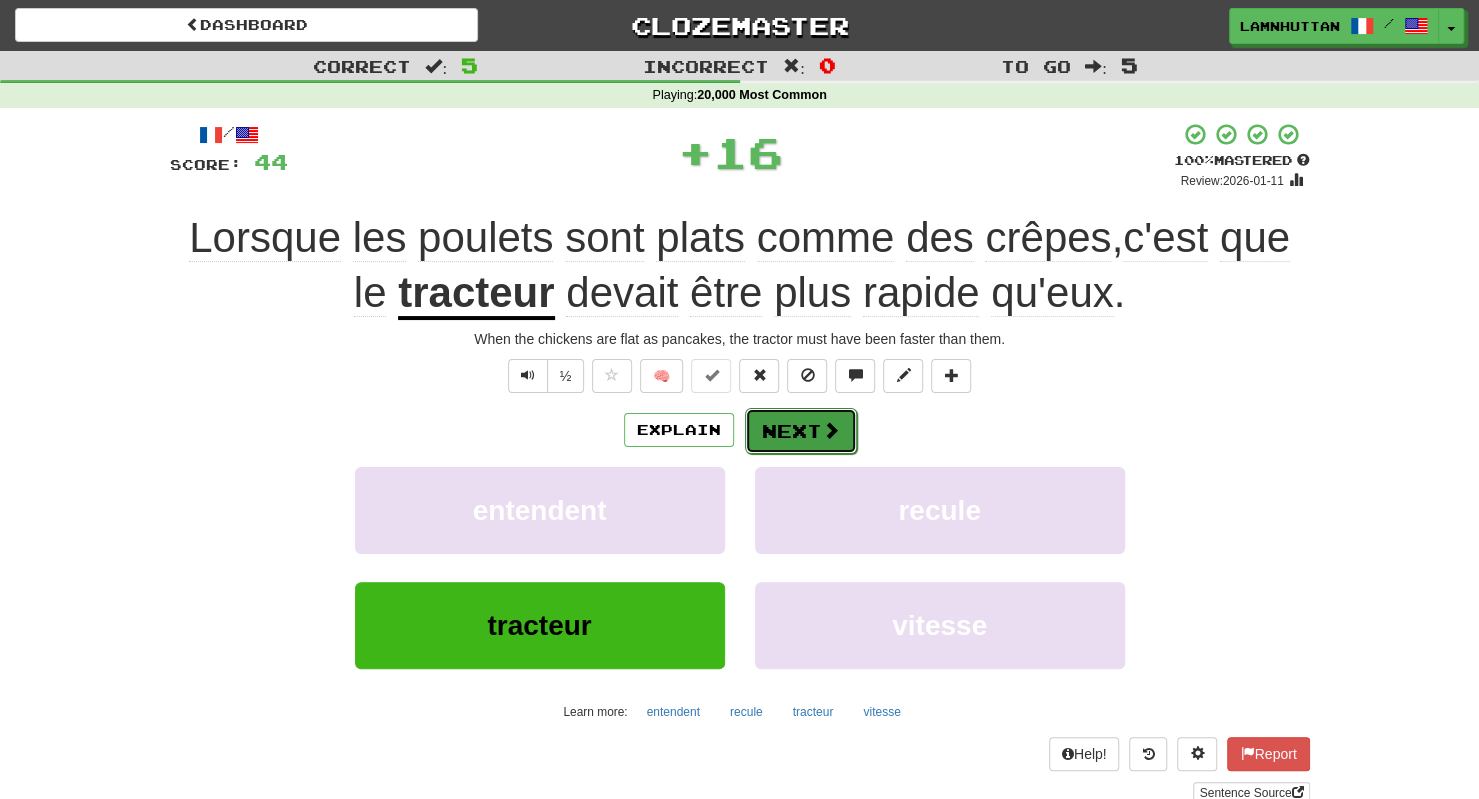 click on "Next" at bounding box center [801, 431] 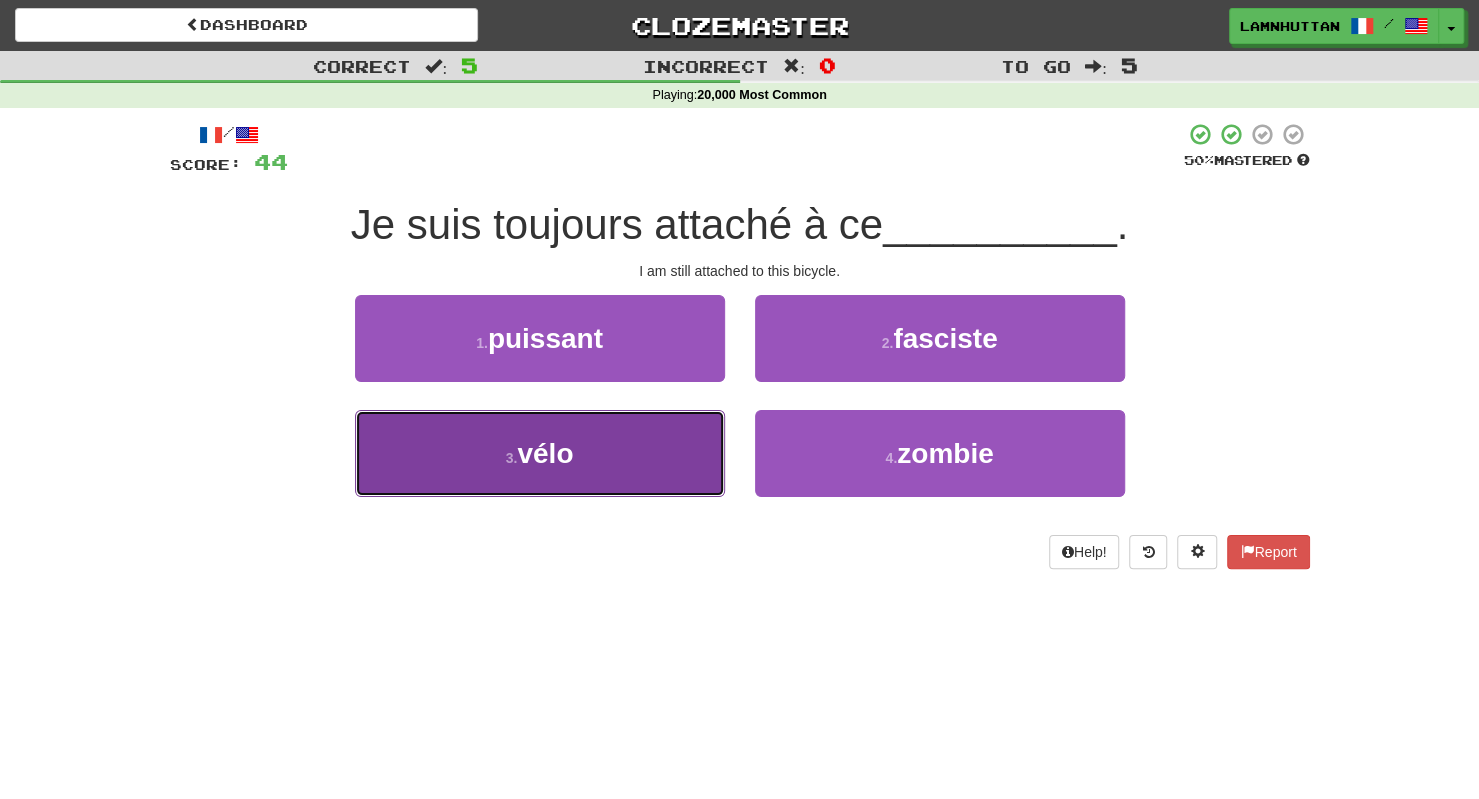 click on "3 .  vélo" at bounding box center (540, 453) 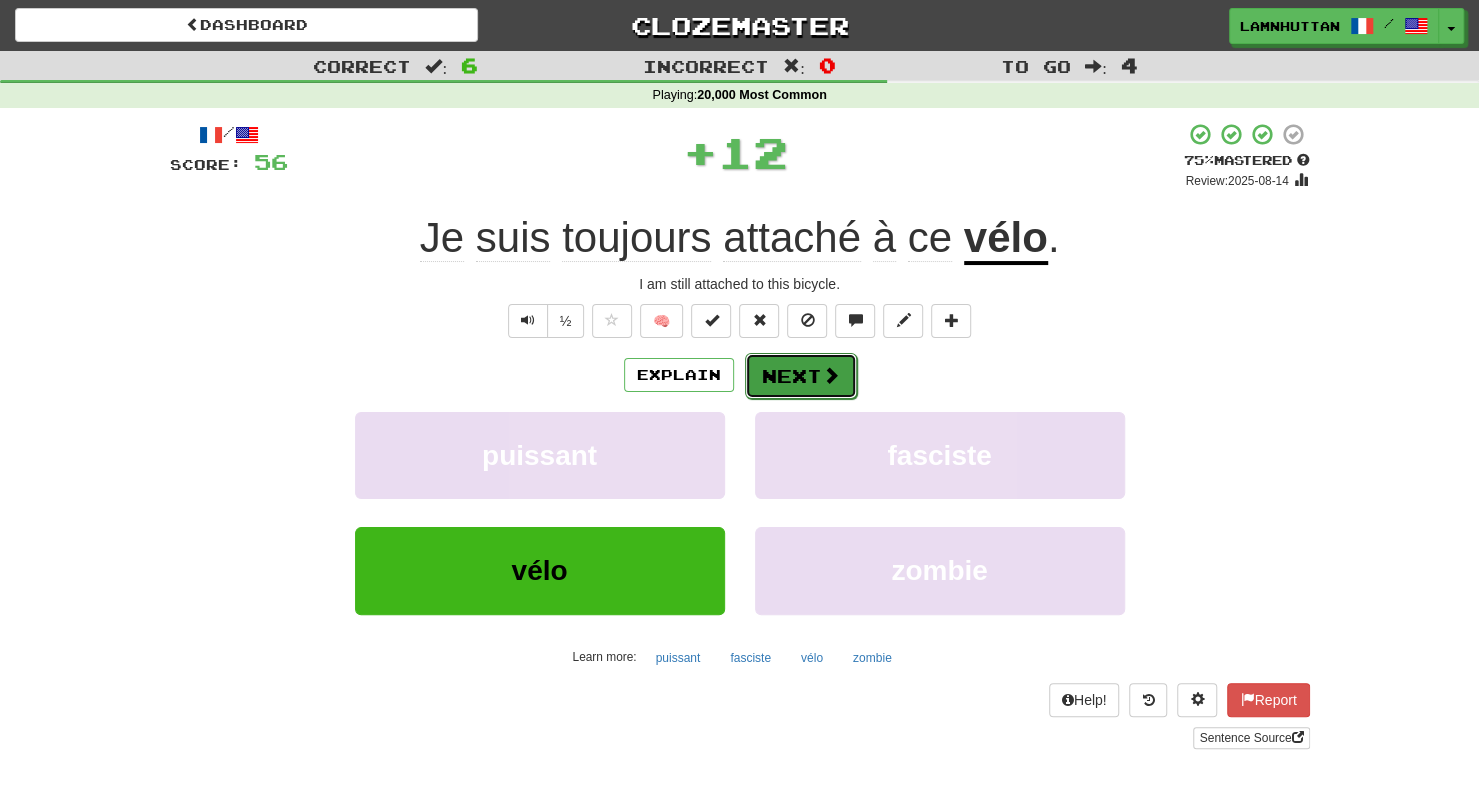 click on "Next" at bounding box center [801, 376] 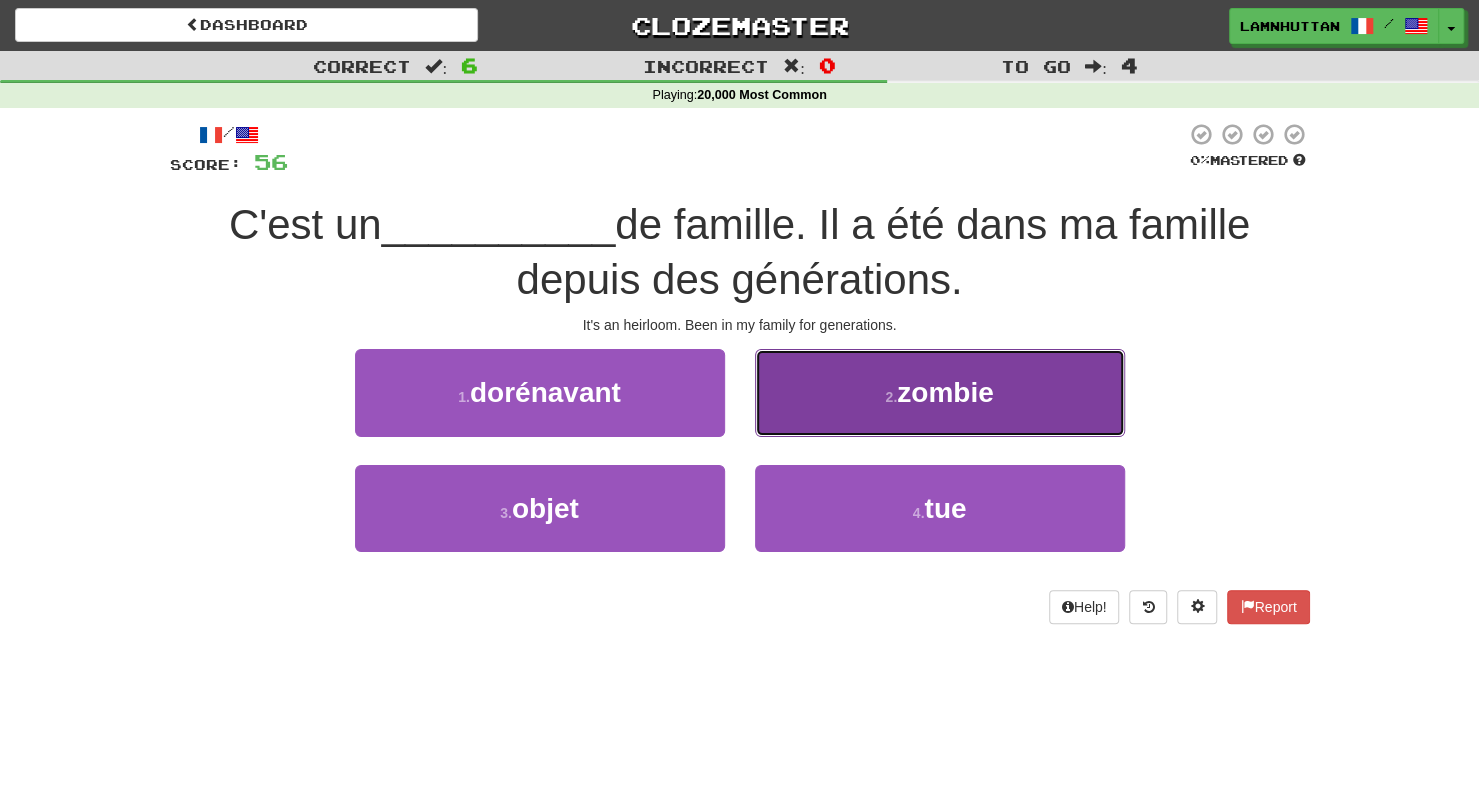 click on "2 .  zombie" at bounding box center [940, 392] 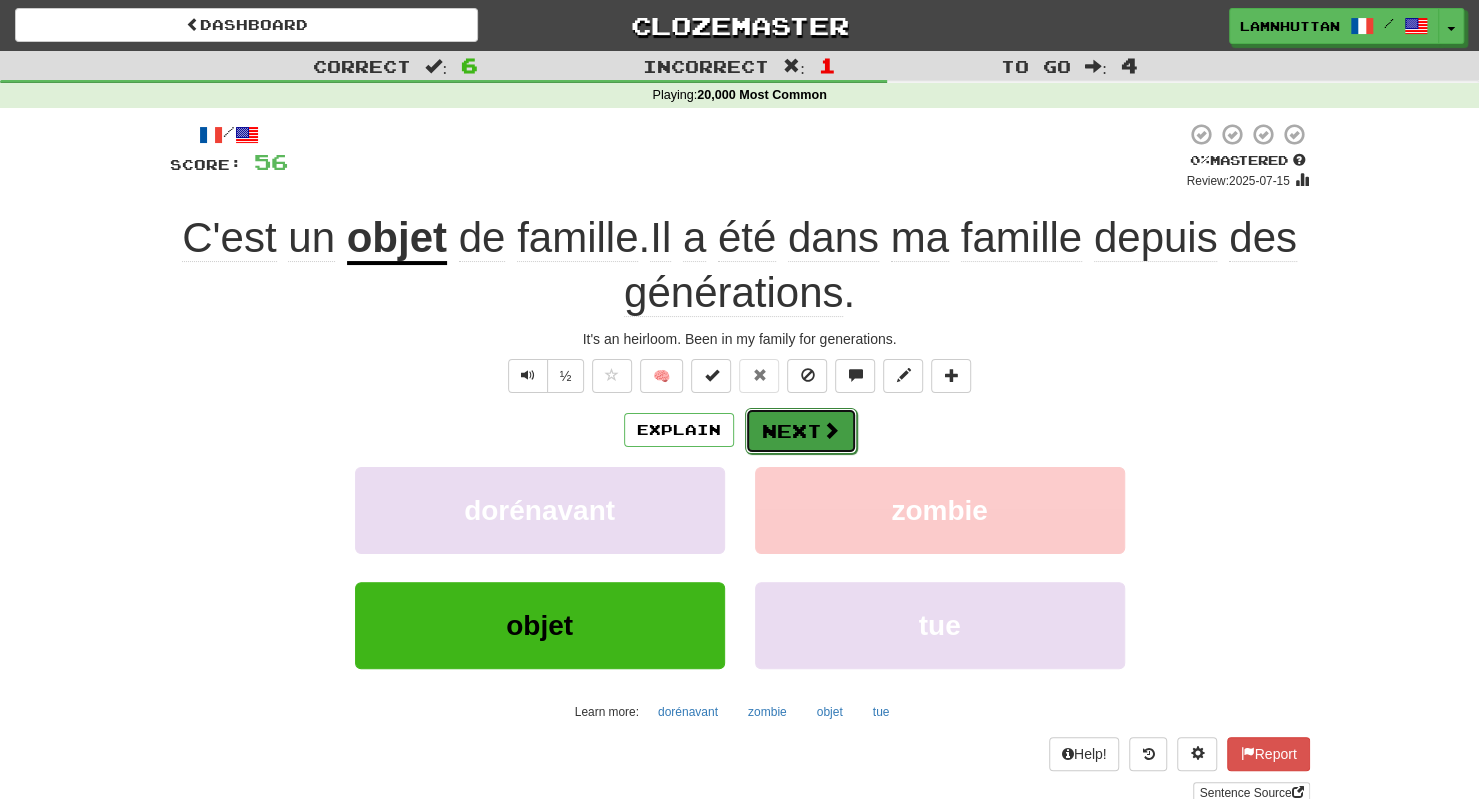 click on "Next" at bounding box center [801, 431] 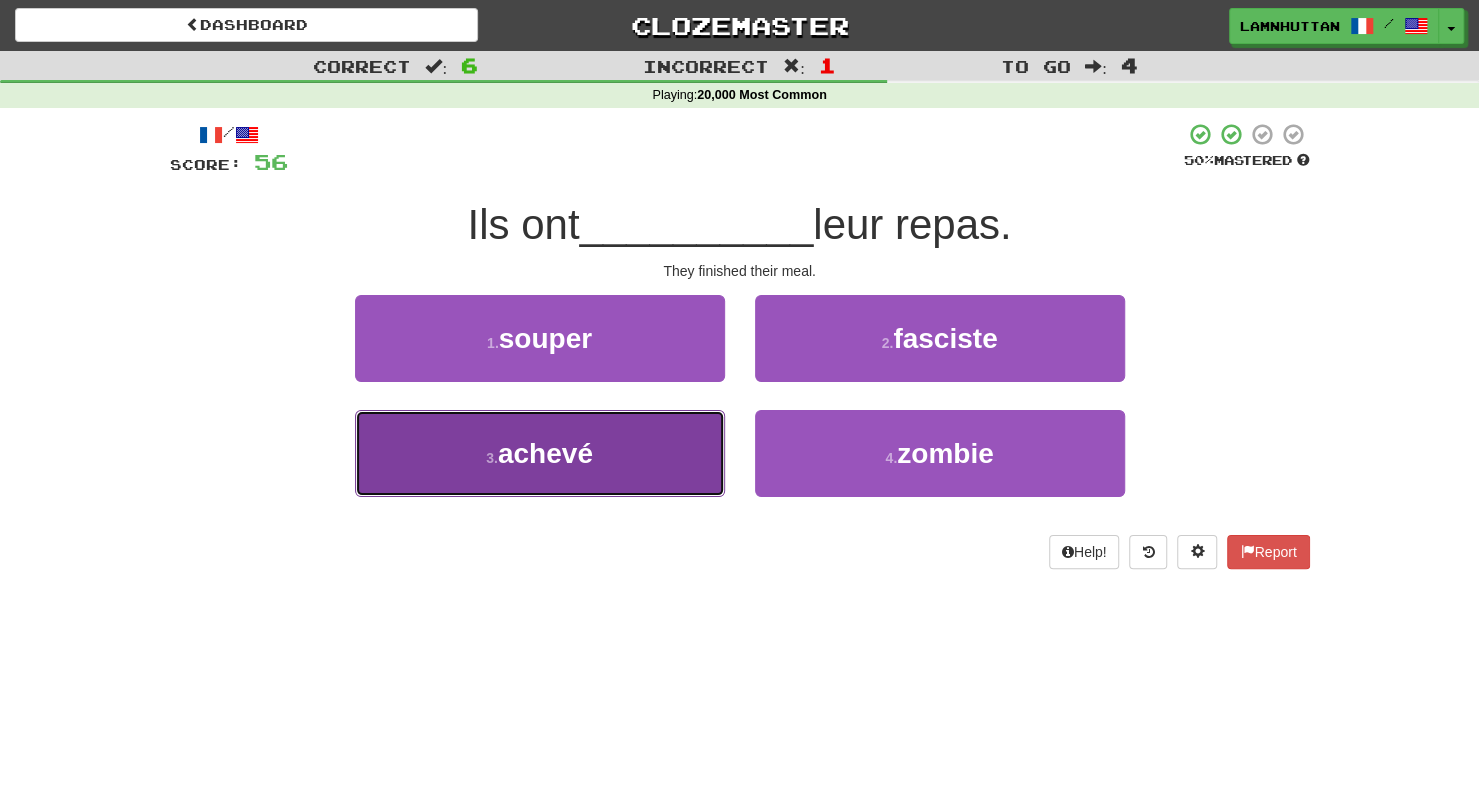 click on "3 .  achevé" at bounding box center [540, 453] 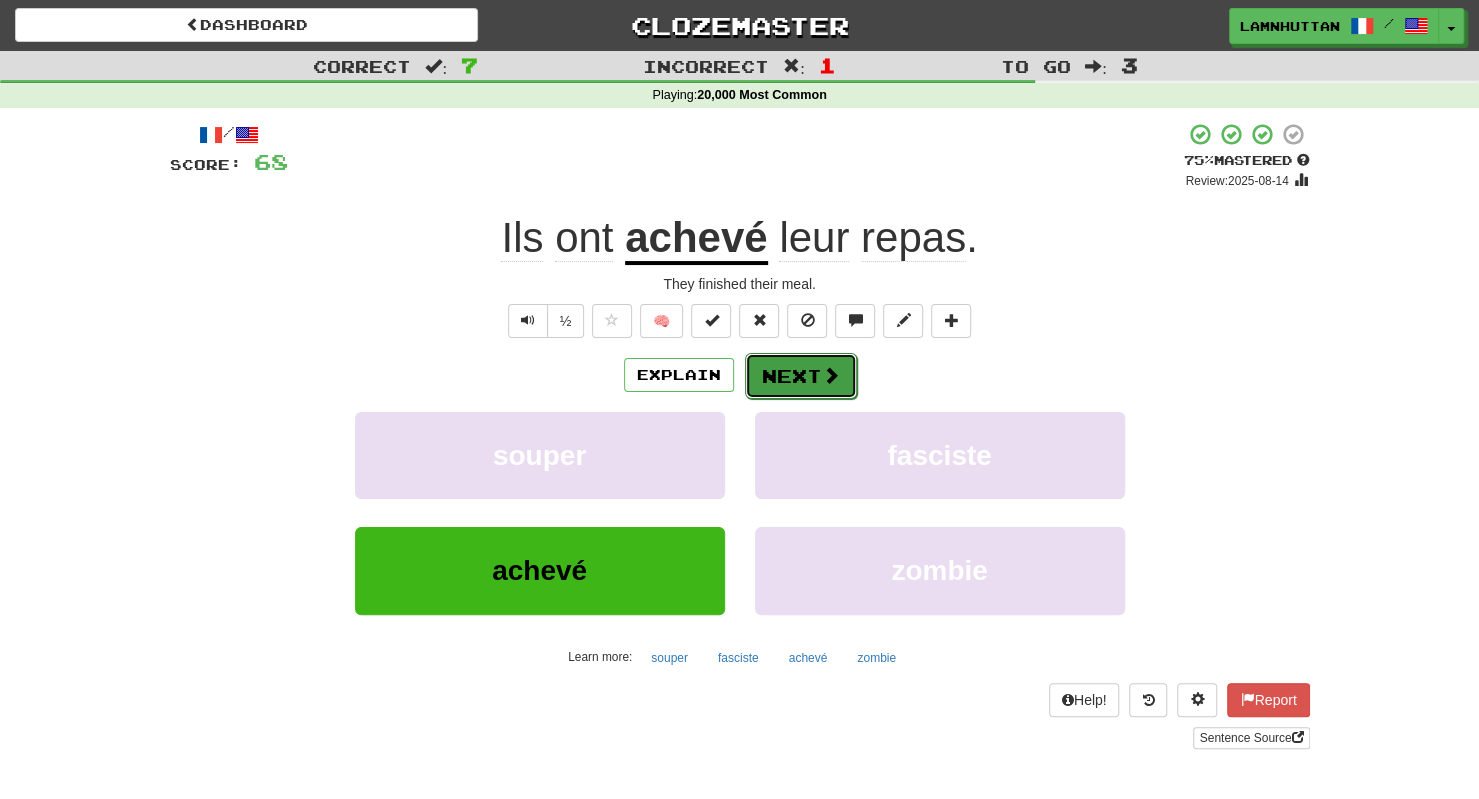click on "Next" at bounding box center (801, 376) 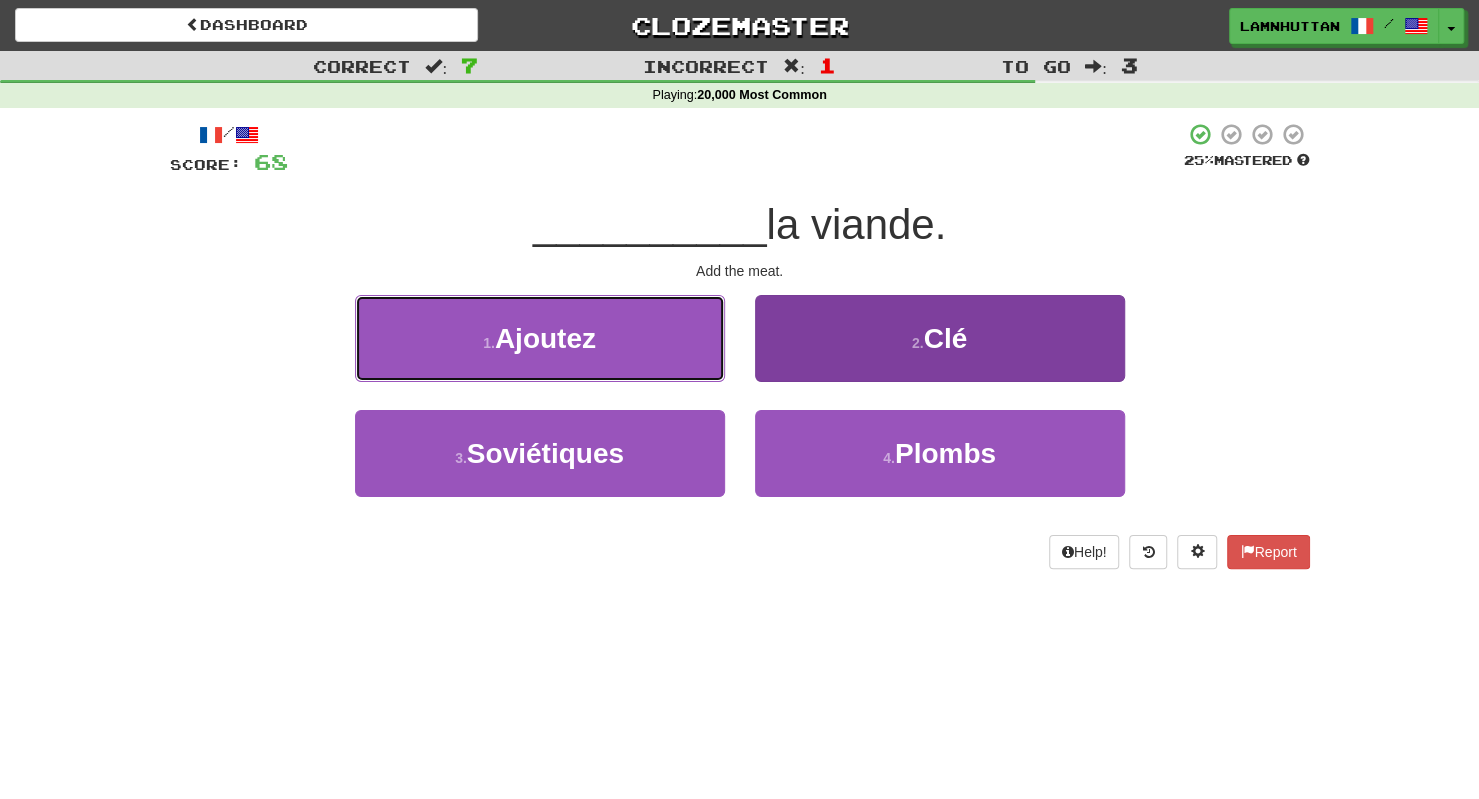 drag, startPoint x: 656, startPoint y: 326, endPoint x: 862, endPoint y: 373, distance: 211.29364 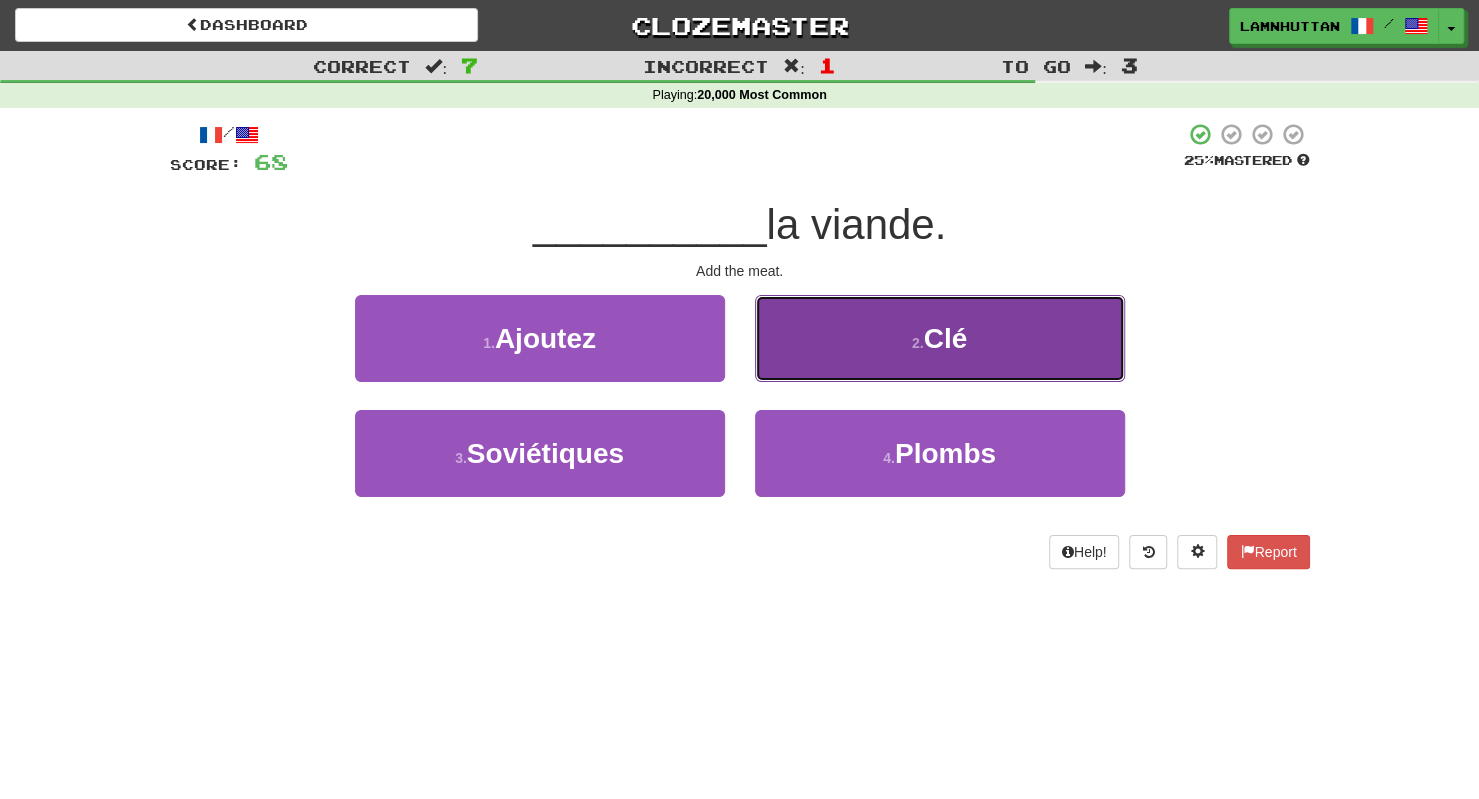 click on "2 .  Clé" at bounding box center [940, 338] 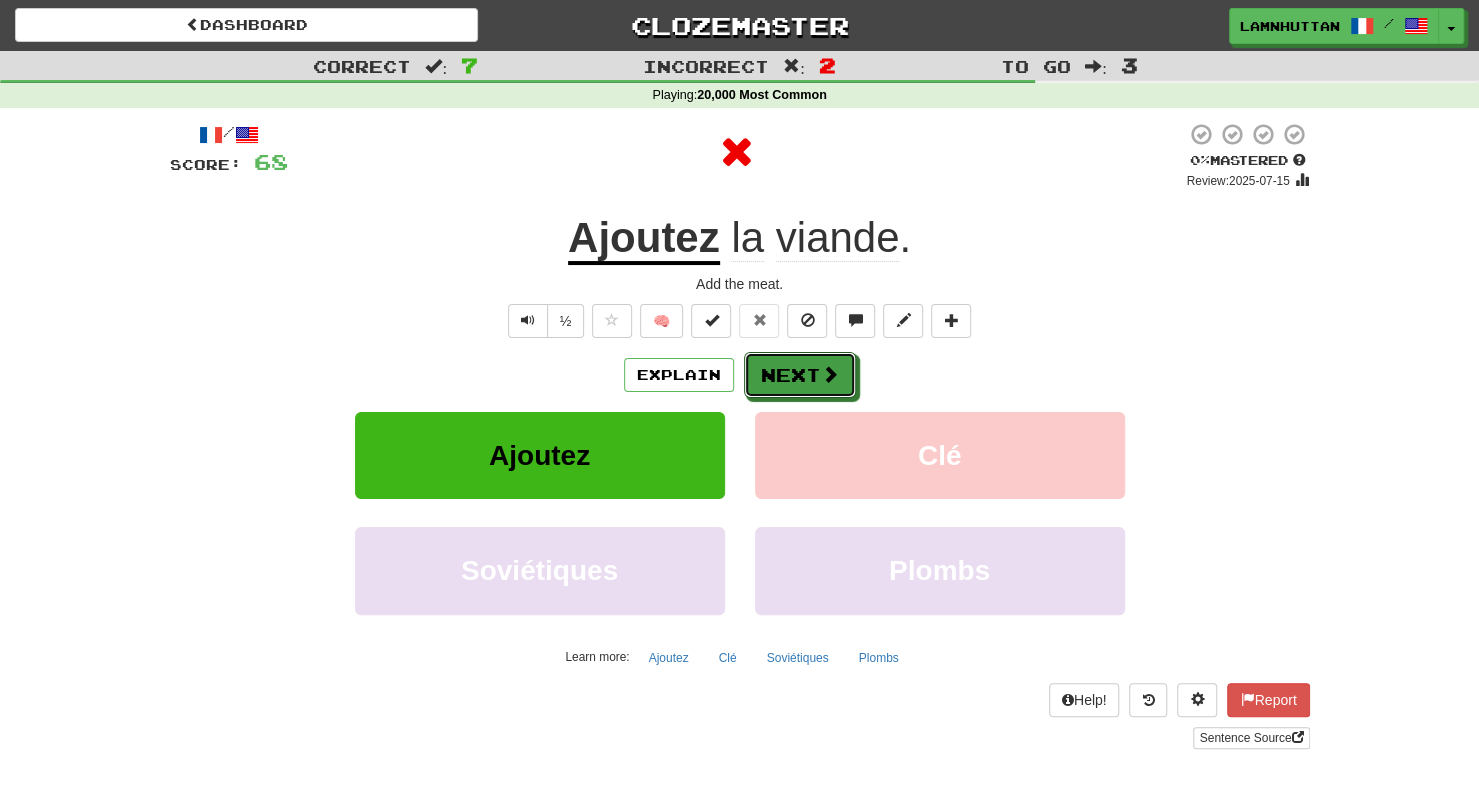 drag, startPoint x: 777, startPoint y: 372, endPoint x: 517, endPoint y: 441, distance: 269 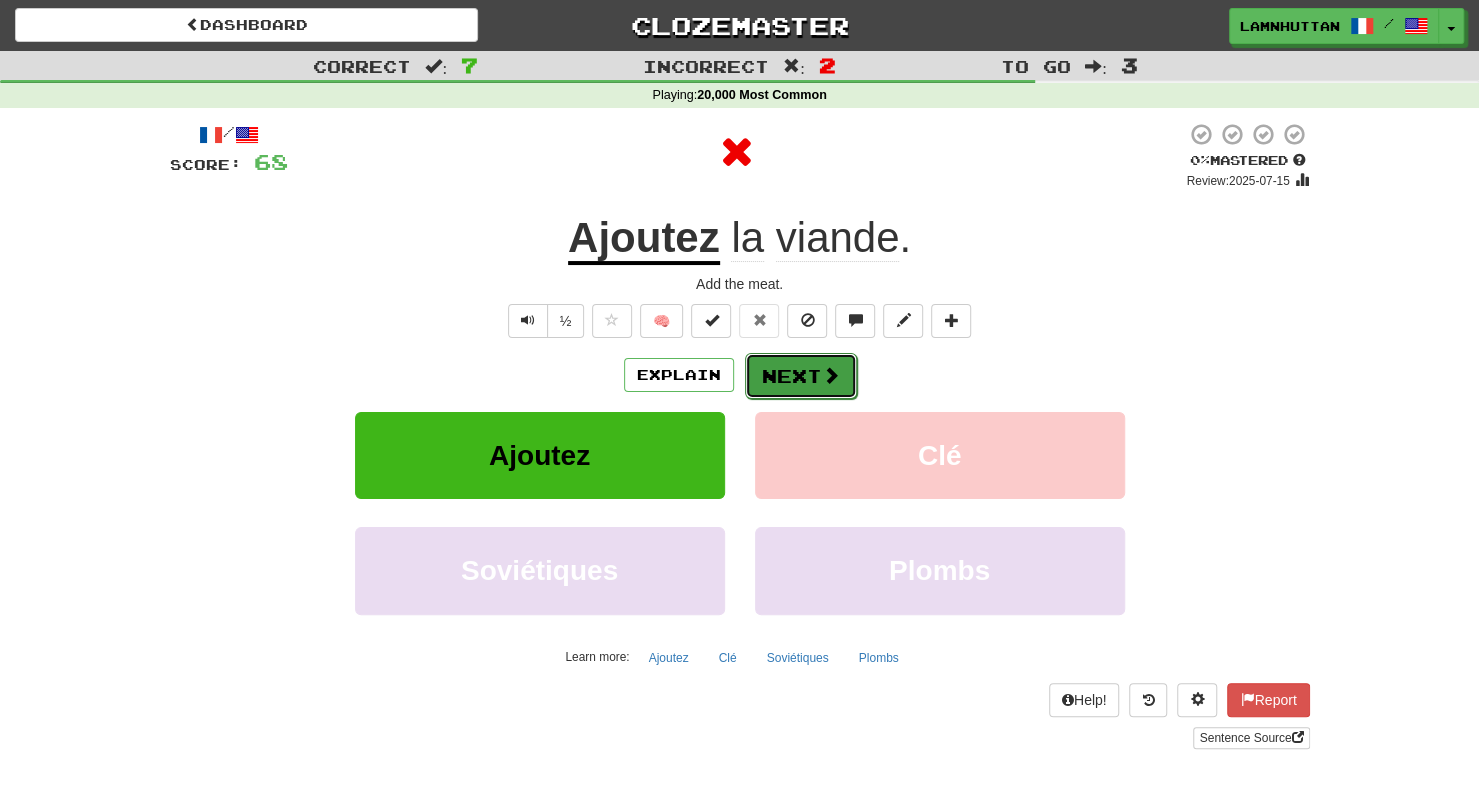 click on "Next" at bounding box center [801, 376] 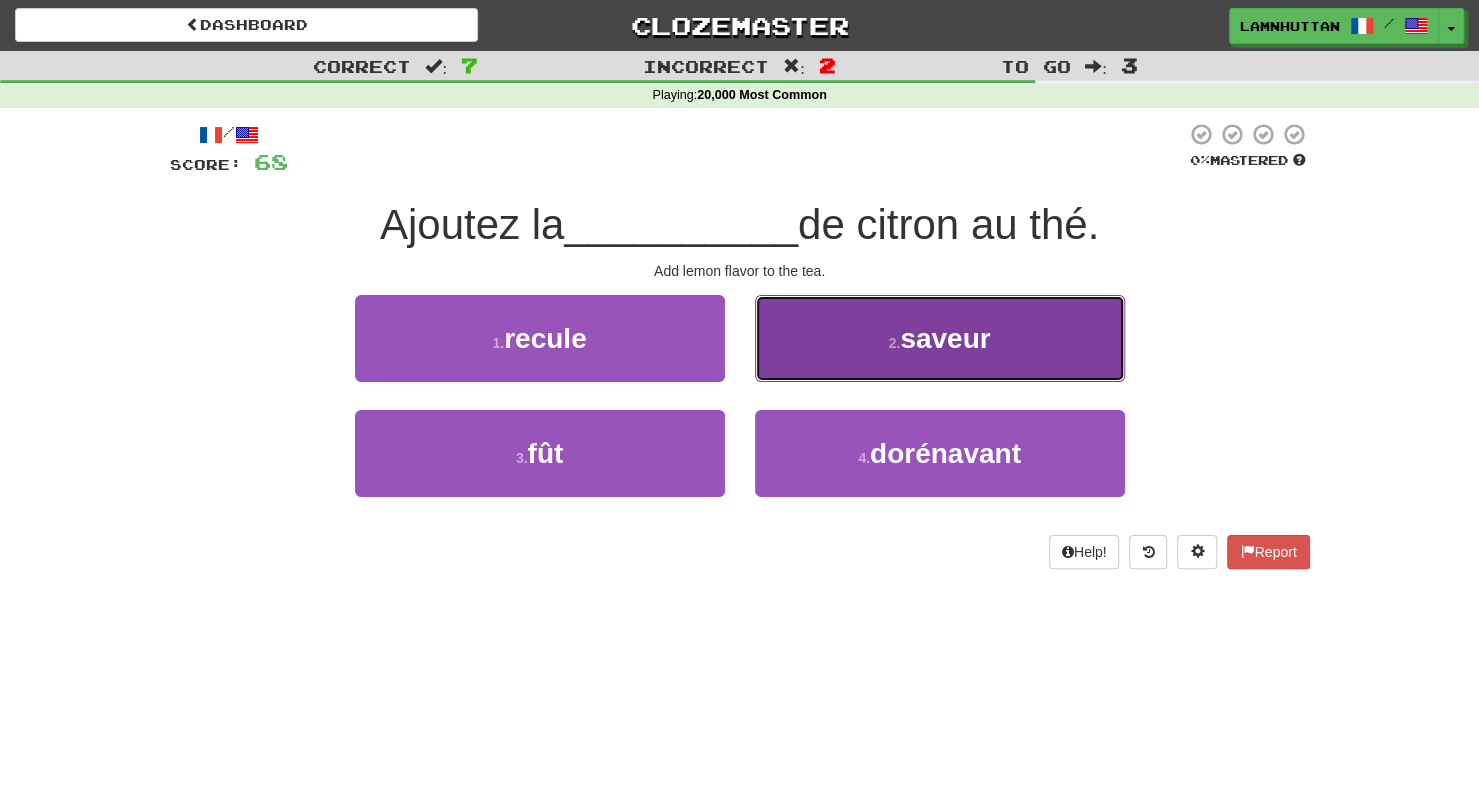 drag, startPoint x: 926, startPoint y: 358, endPoint x: 792, endPoint y: 366, distance: 134.23859 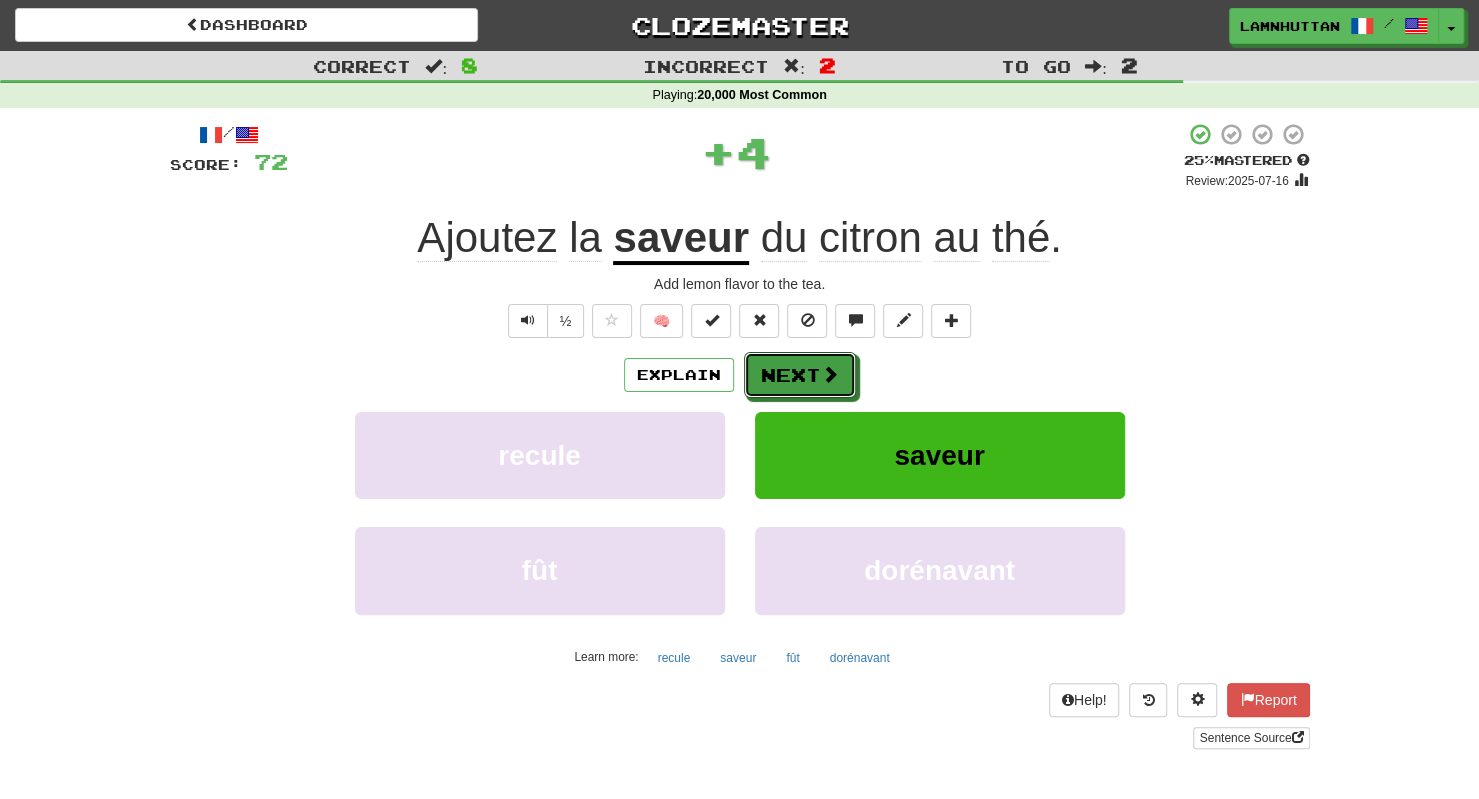 click on "Next" at bounding box center (800, 375) 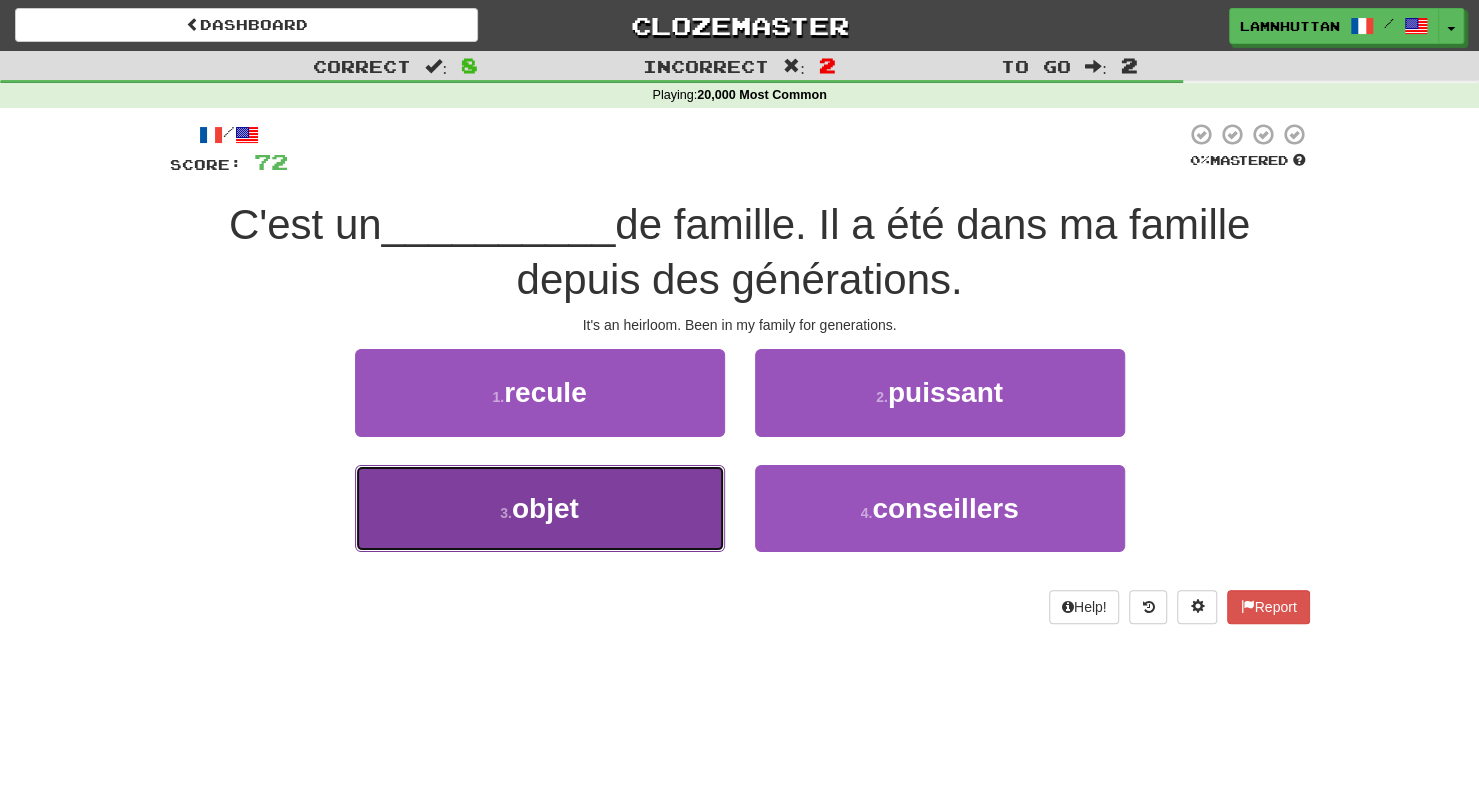 click on "3 .  objet" at bounding box center (540, 508) 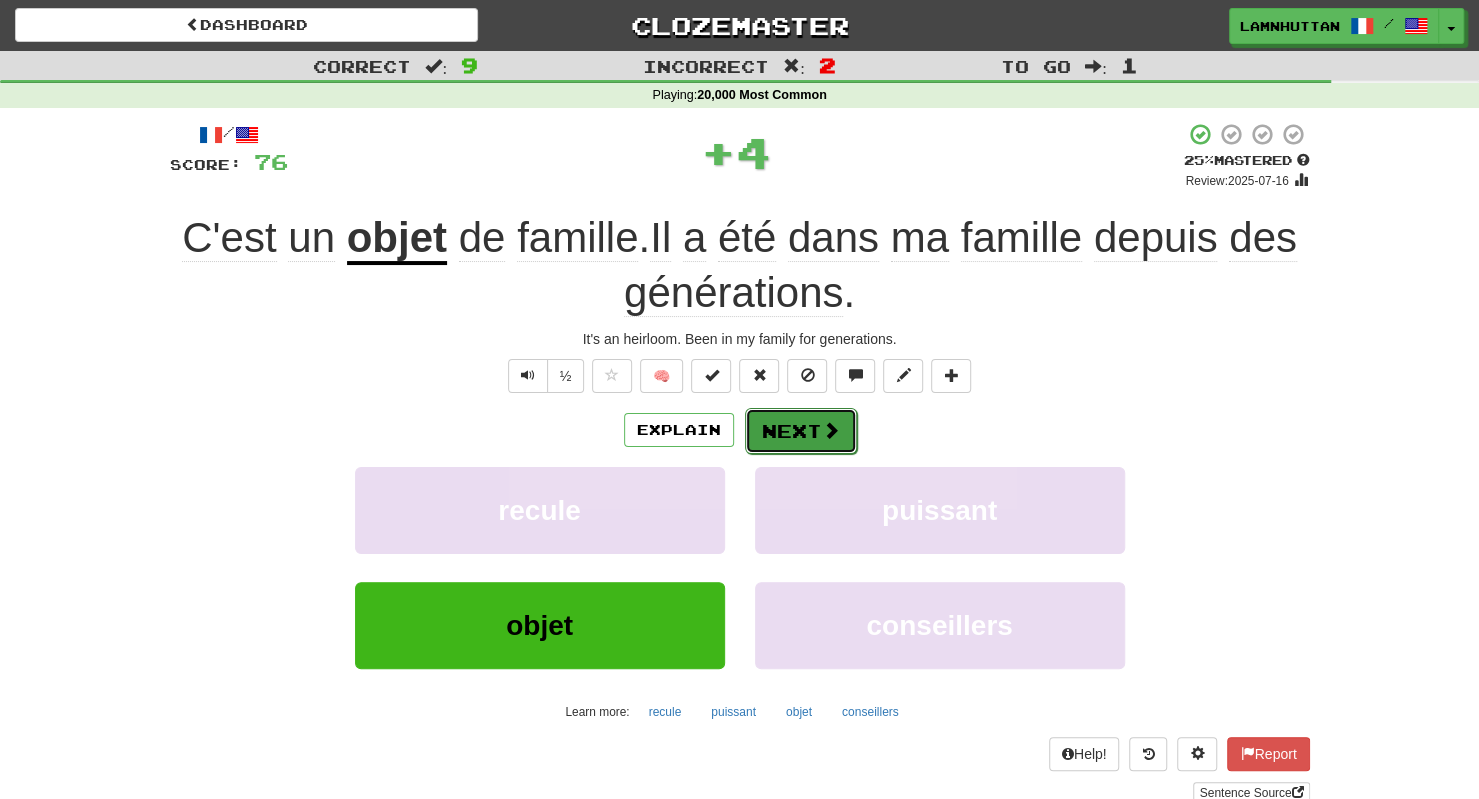 click on "Next" at bounding box center (801, 431) 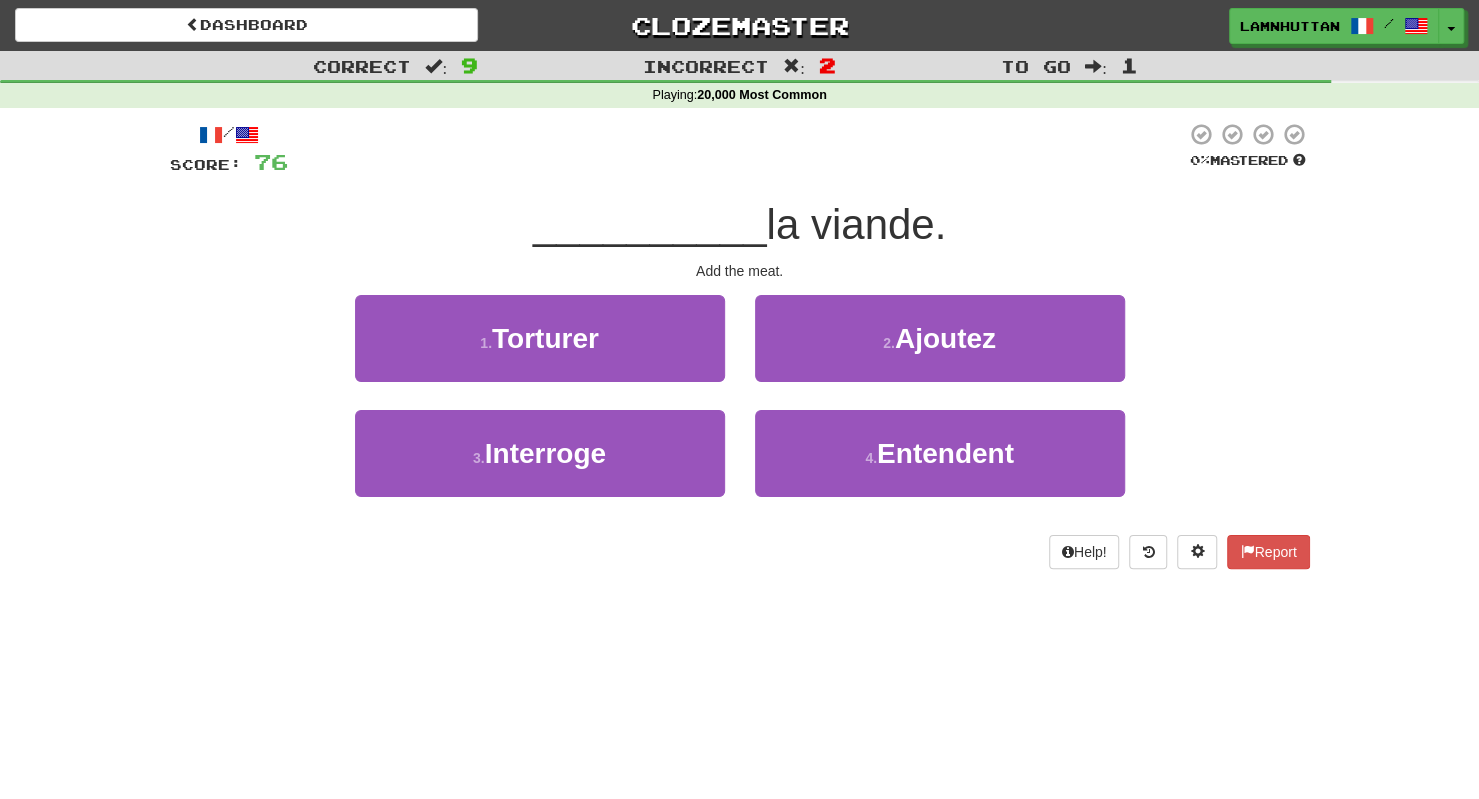 click on "2 .  Ajoutez" at bounding box center (940, 352) 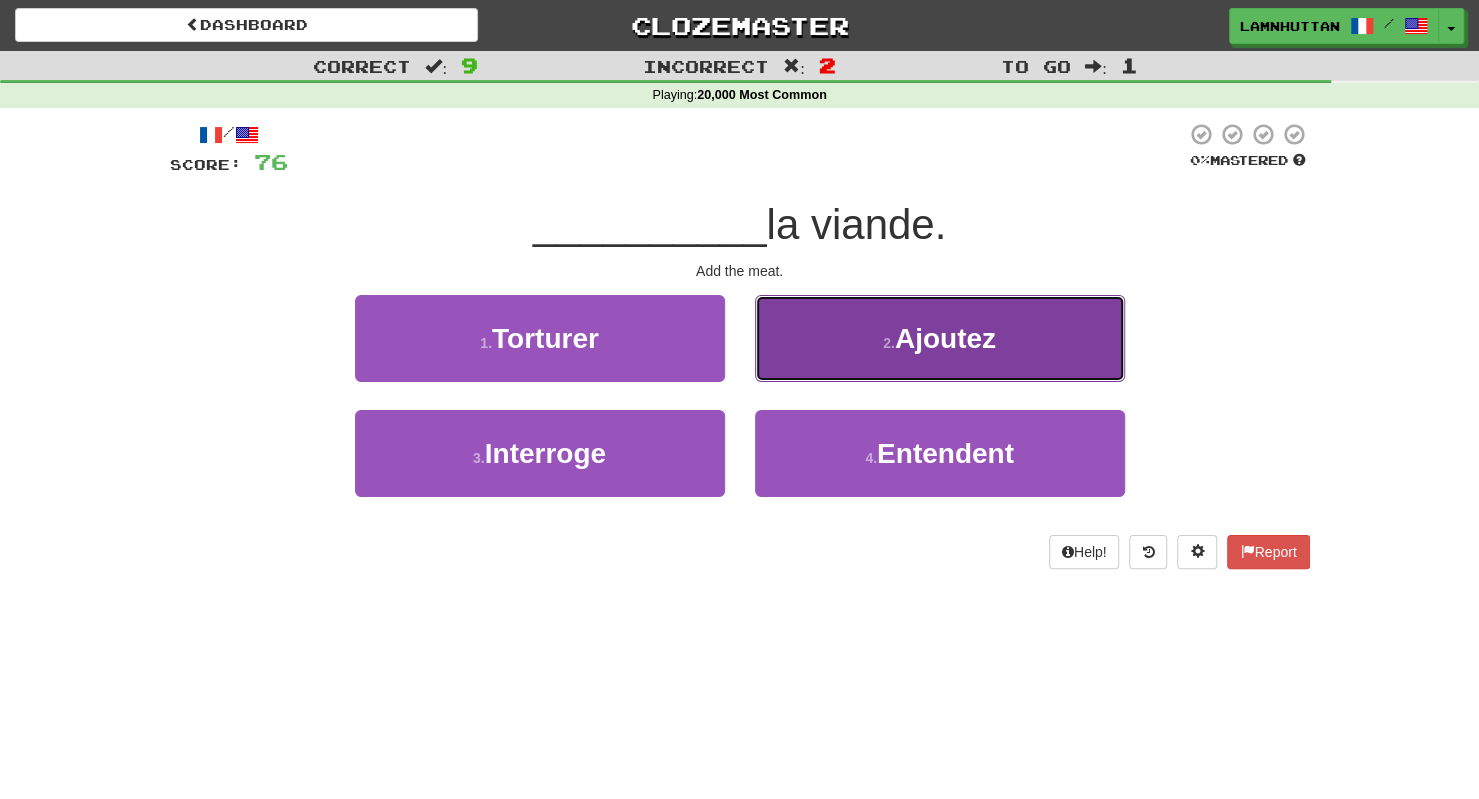 click on "2 .  Ajoutez" at bounding box center [940, 338] 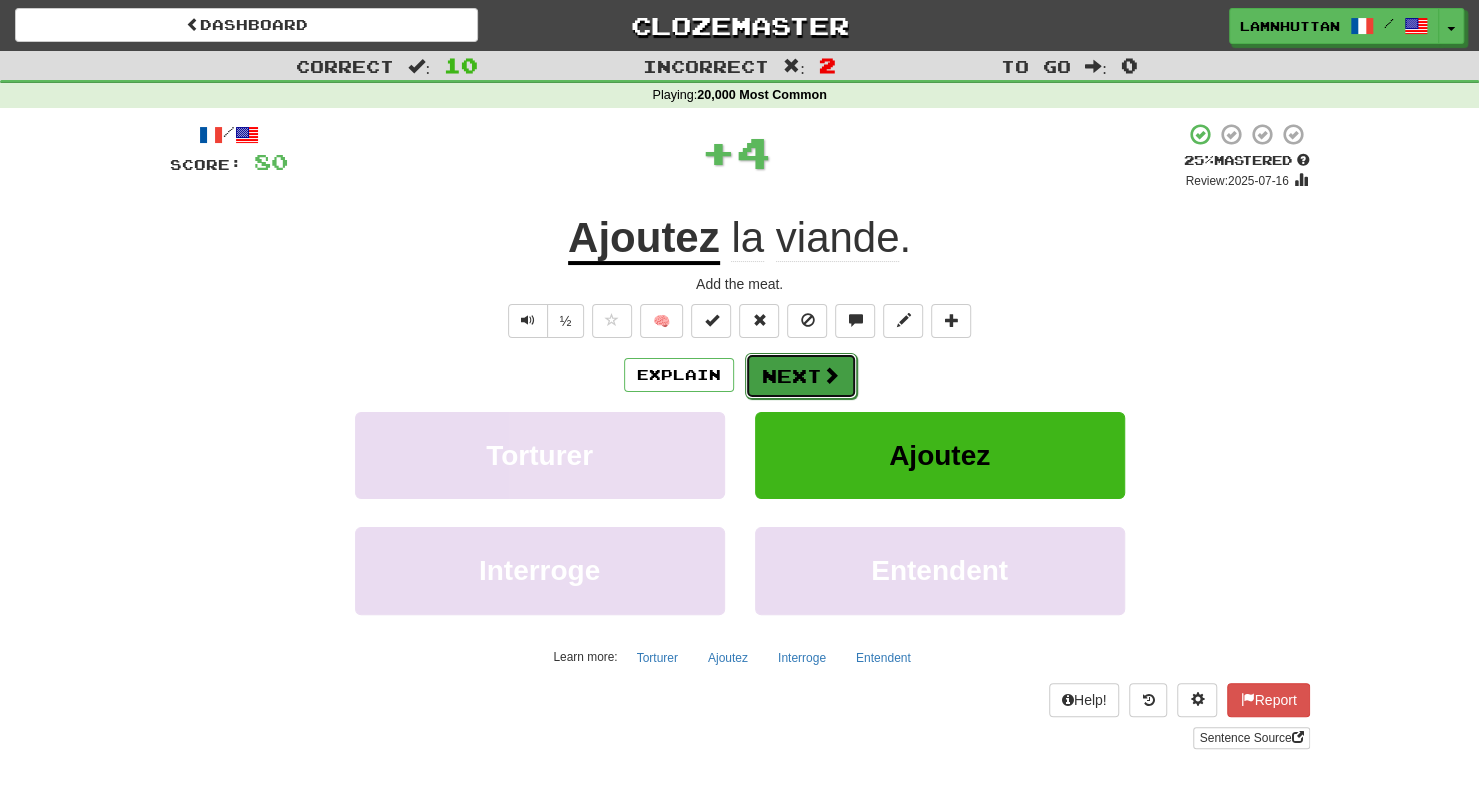 click on "Next" at bounding box center (801, 376) 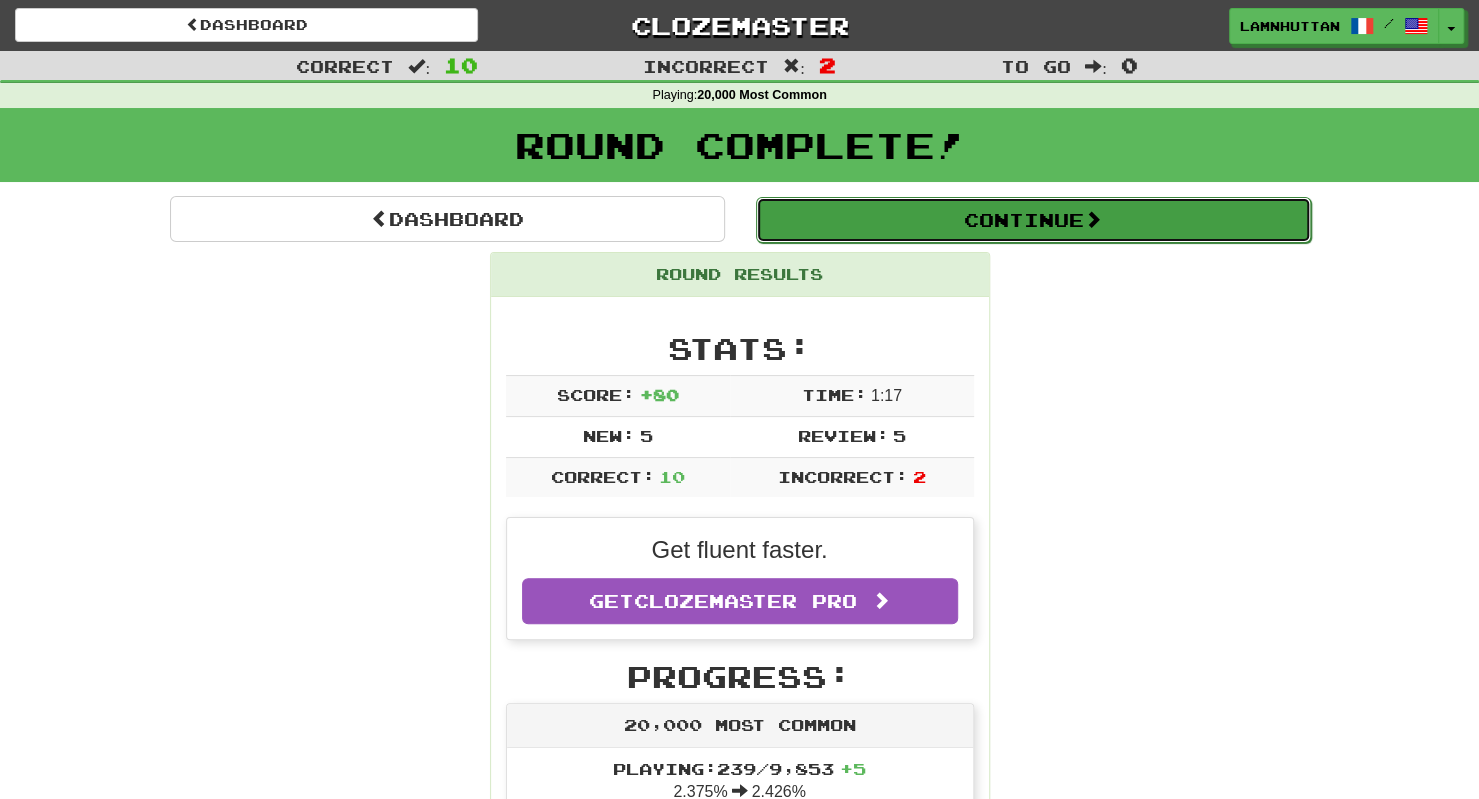 click on "Continue" at bounding box center (1033, 220) 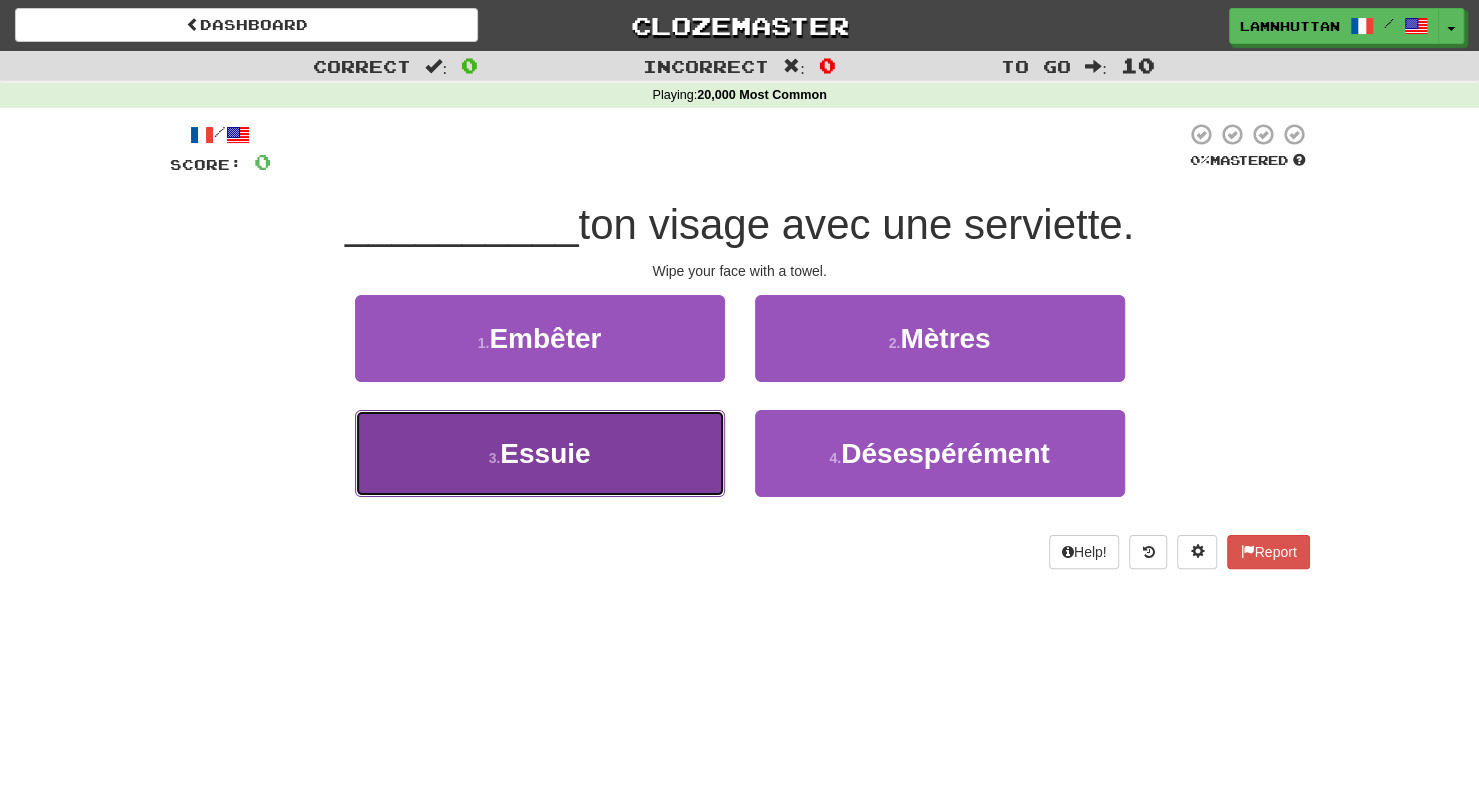 click on "3 .  Essuie" at bounding box center (540, 453) 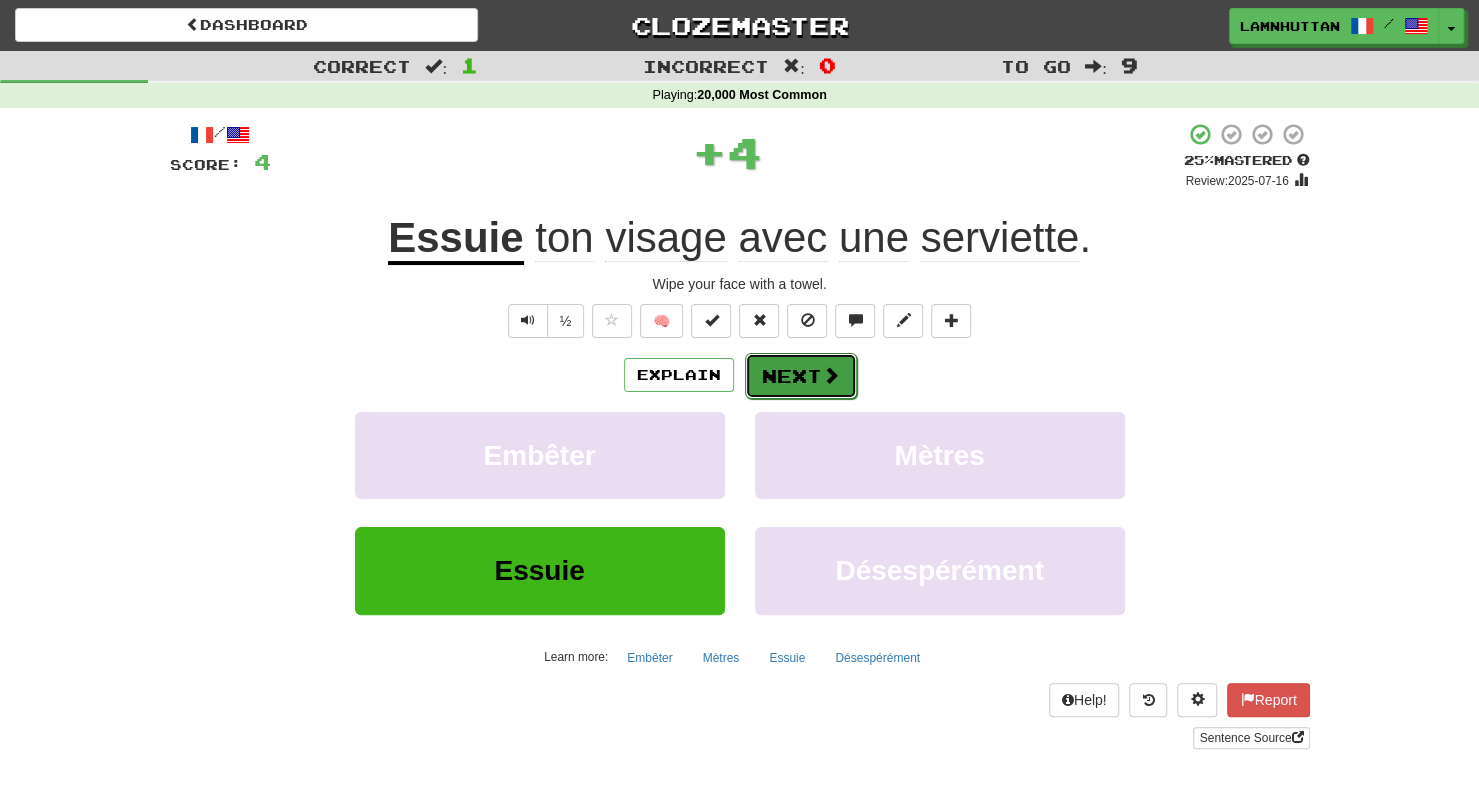 click on "Next" at bounding box center (801, 376) 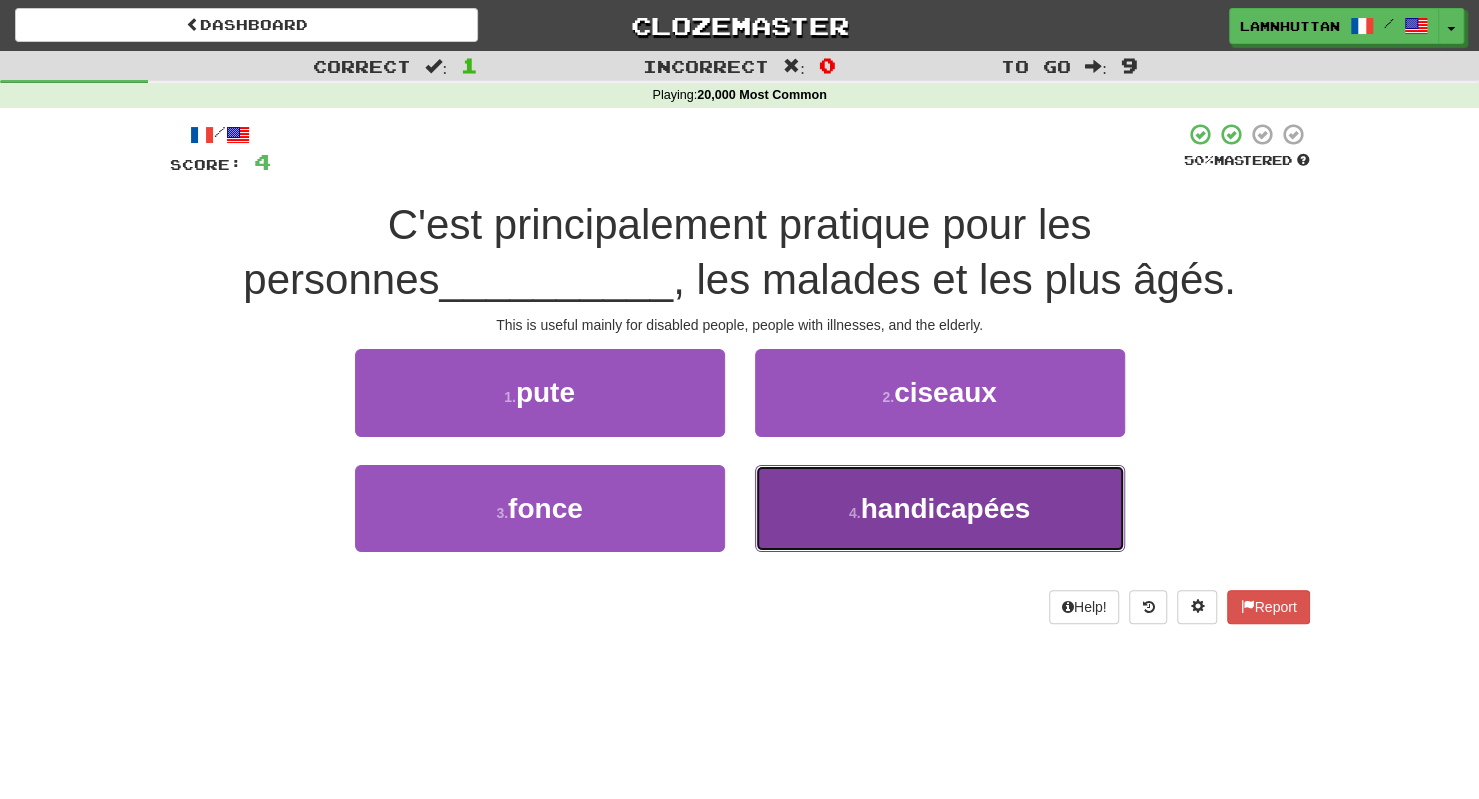 click on "4 .  handicapées" at bounding box center (940, 508) 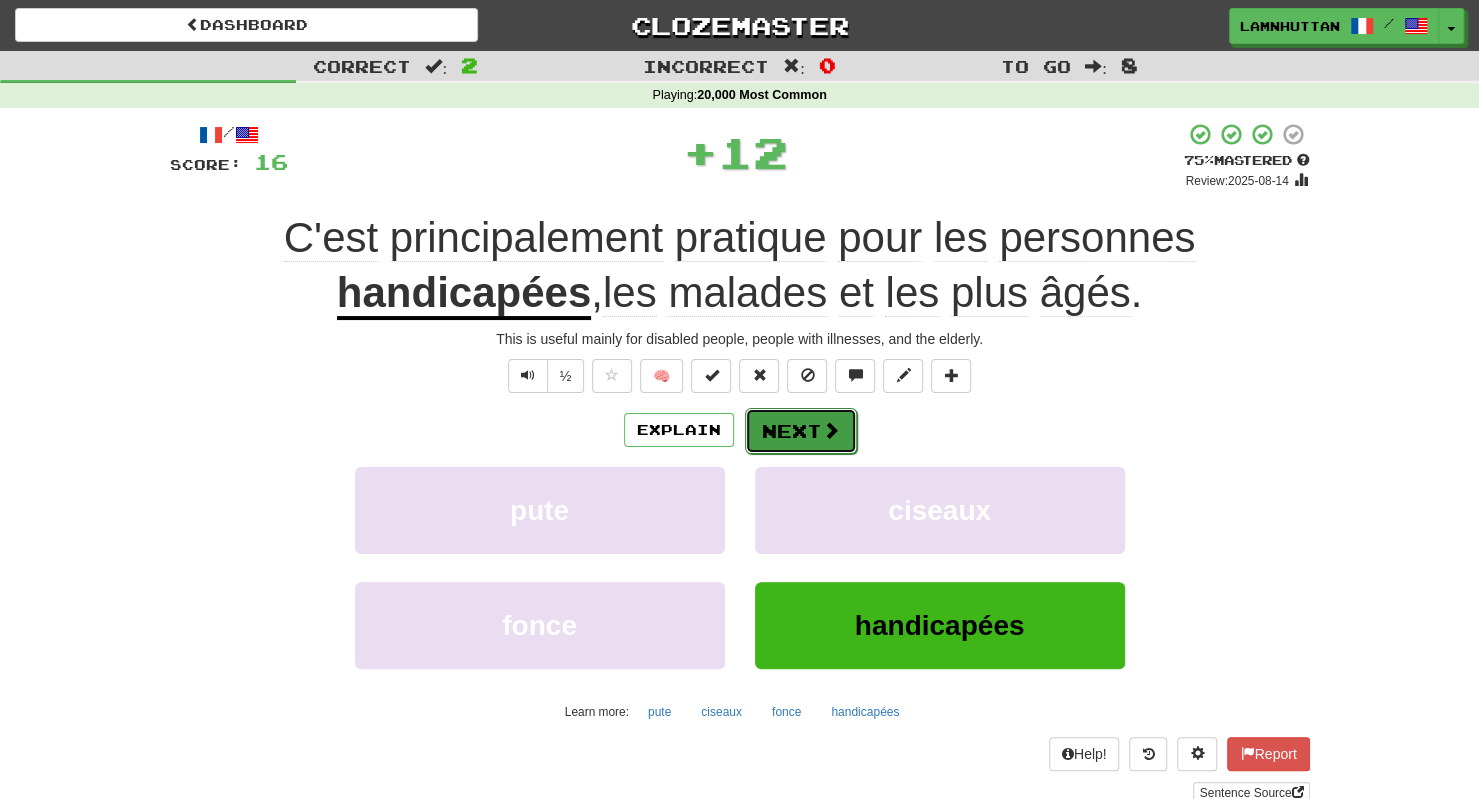click on "Next" at bounding box center (801, 431) 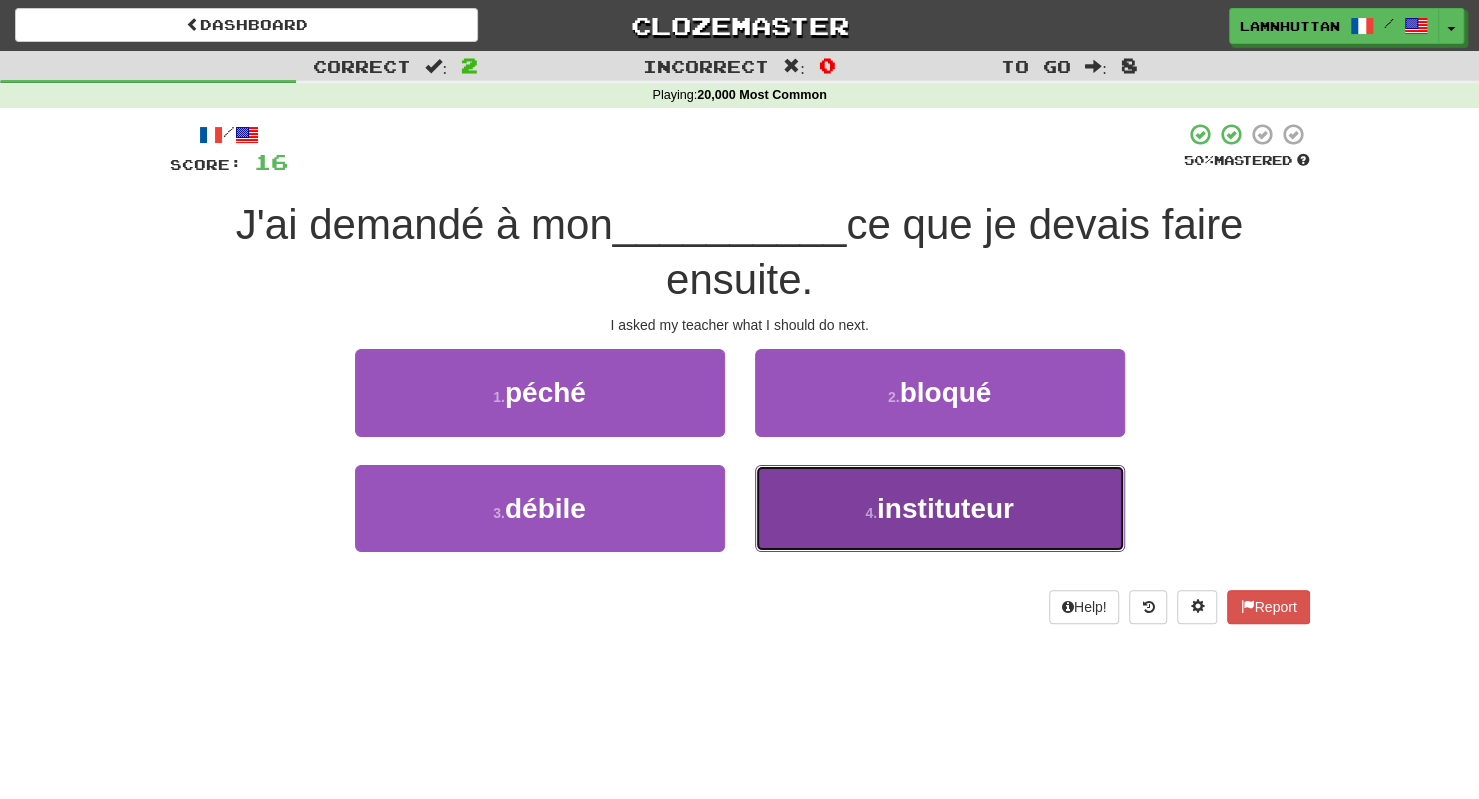 click on "instituteur" at bounding box center (945, 508) 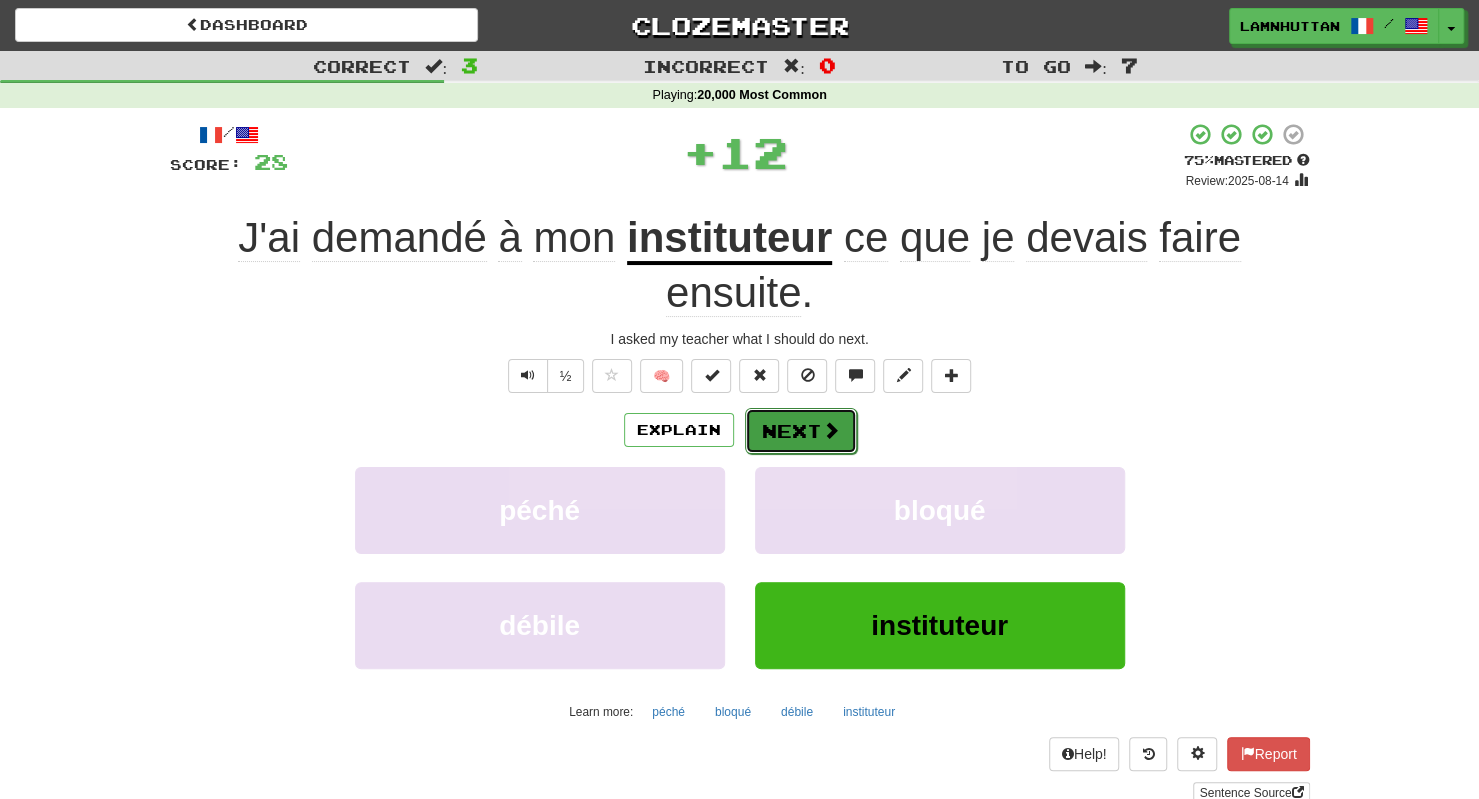 click on "Next" at bounding box center [801, 431] 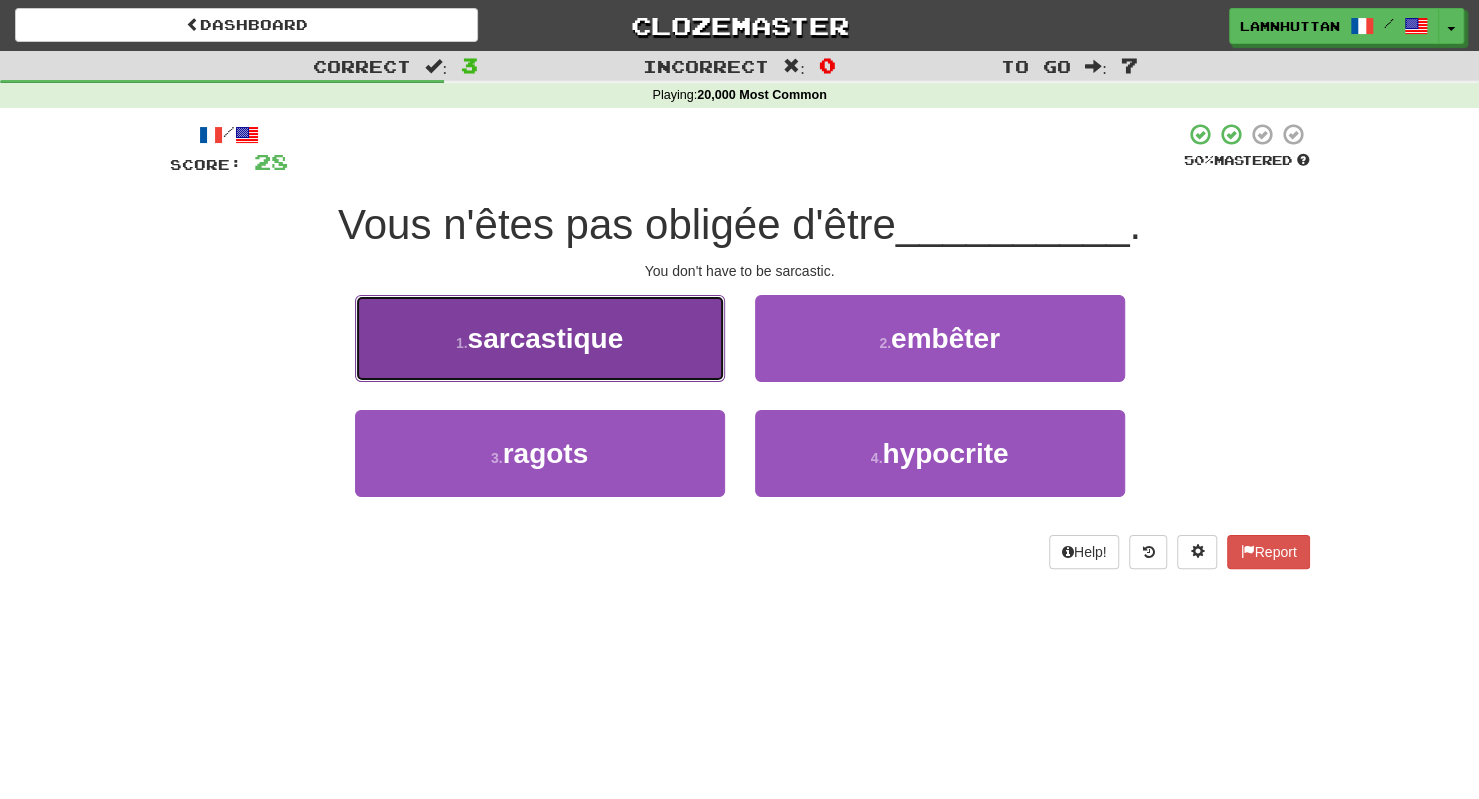 click on "sarcastique" at bounding box center [546, 338] 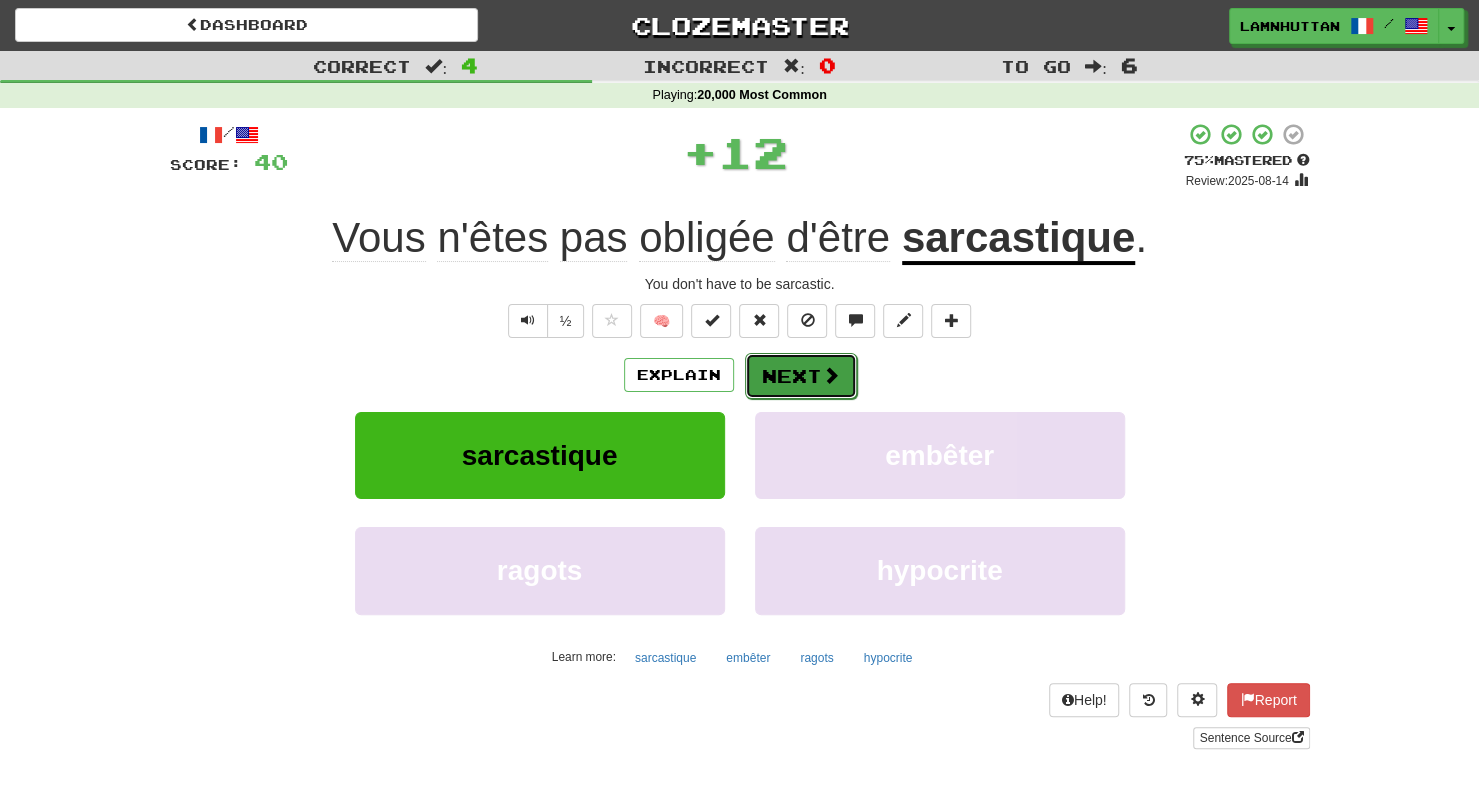 click on "Next" at bounding box center (801, 376) 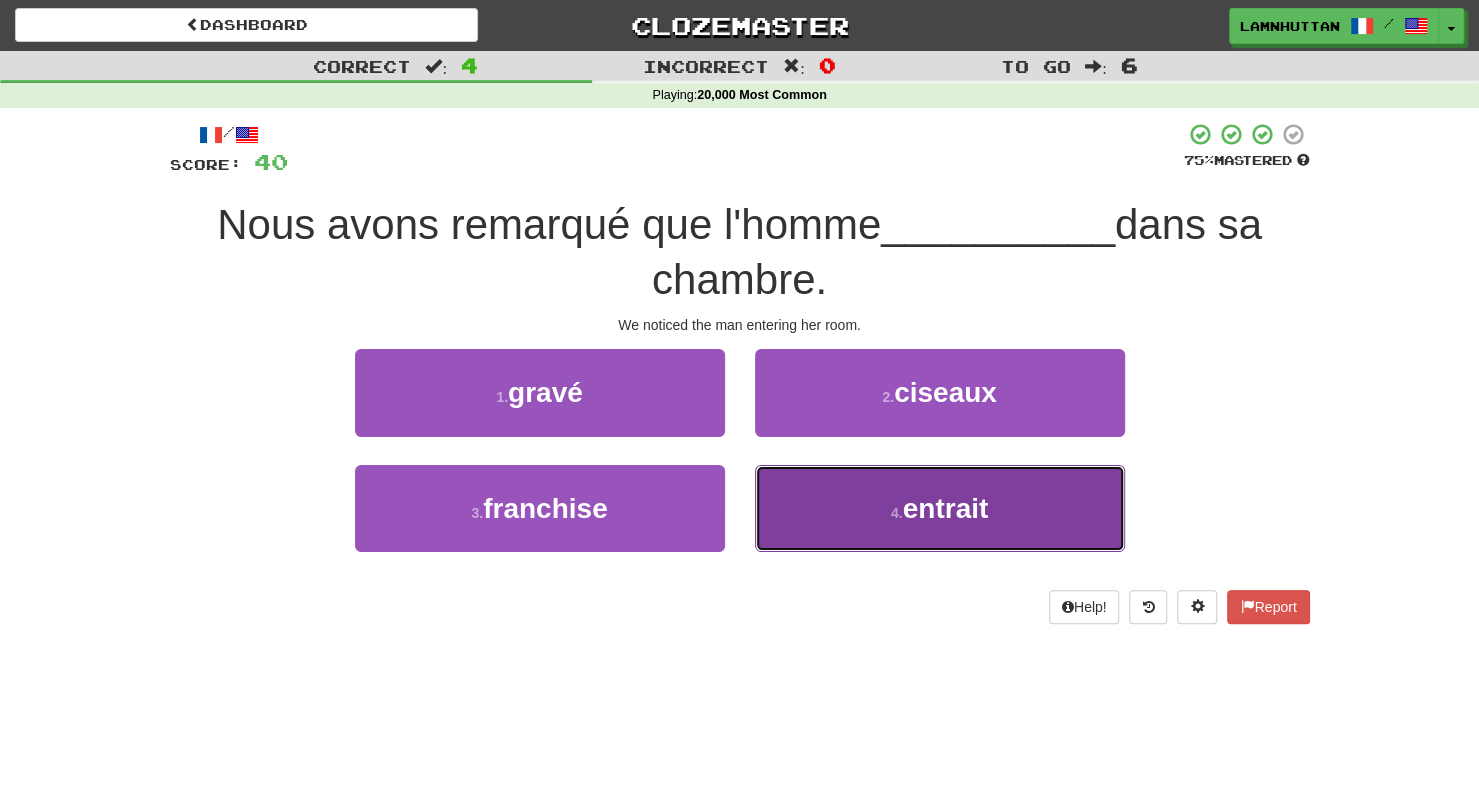 click on "4 .  entrait" at bounding box center [940, 508] 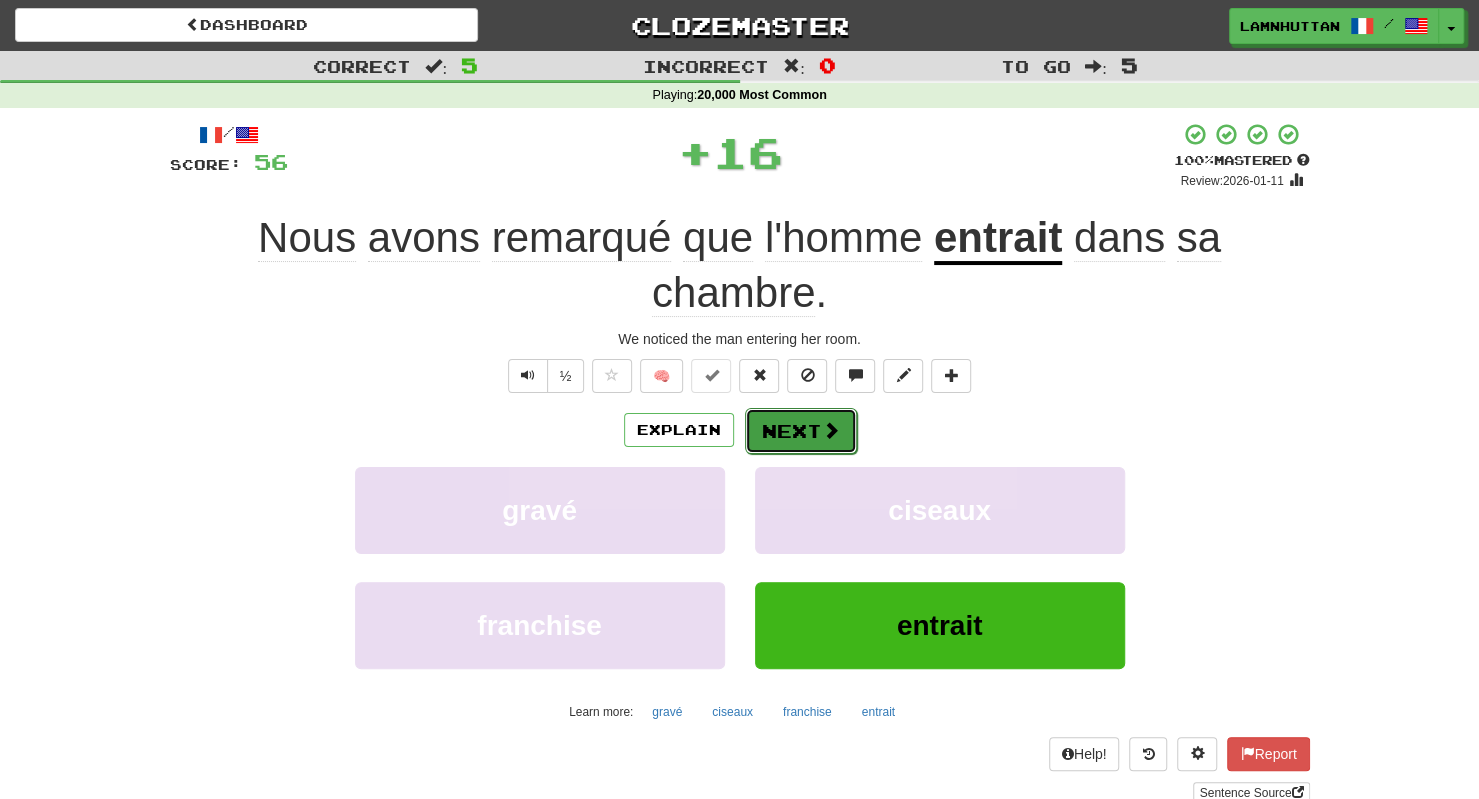 click on "Next" at bounding box center (801, 431) 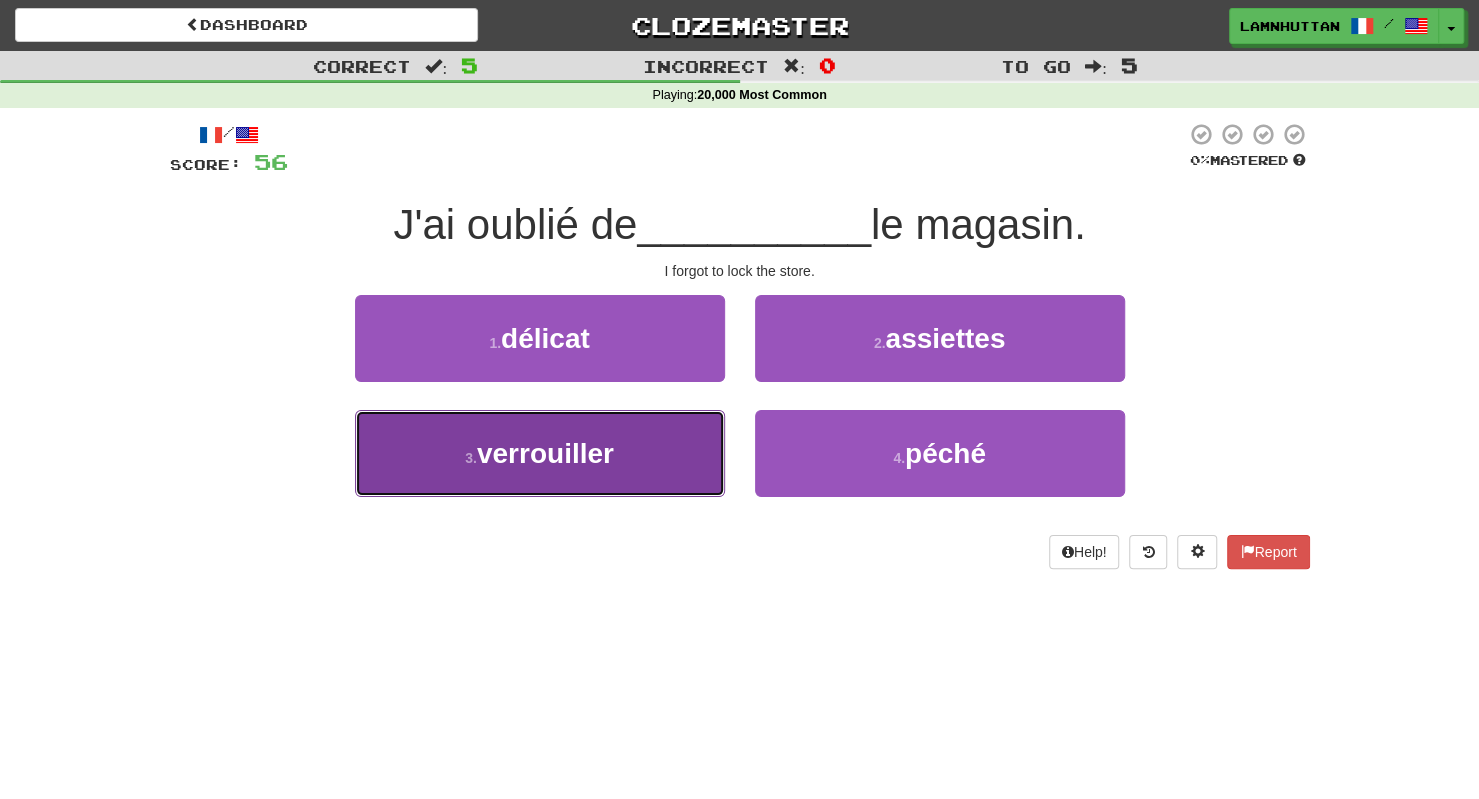 click on "3 .  verrouiller" at bounding box center (540, 453) 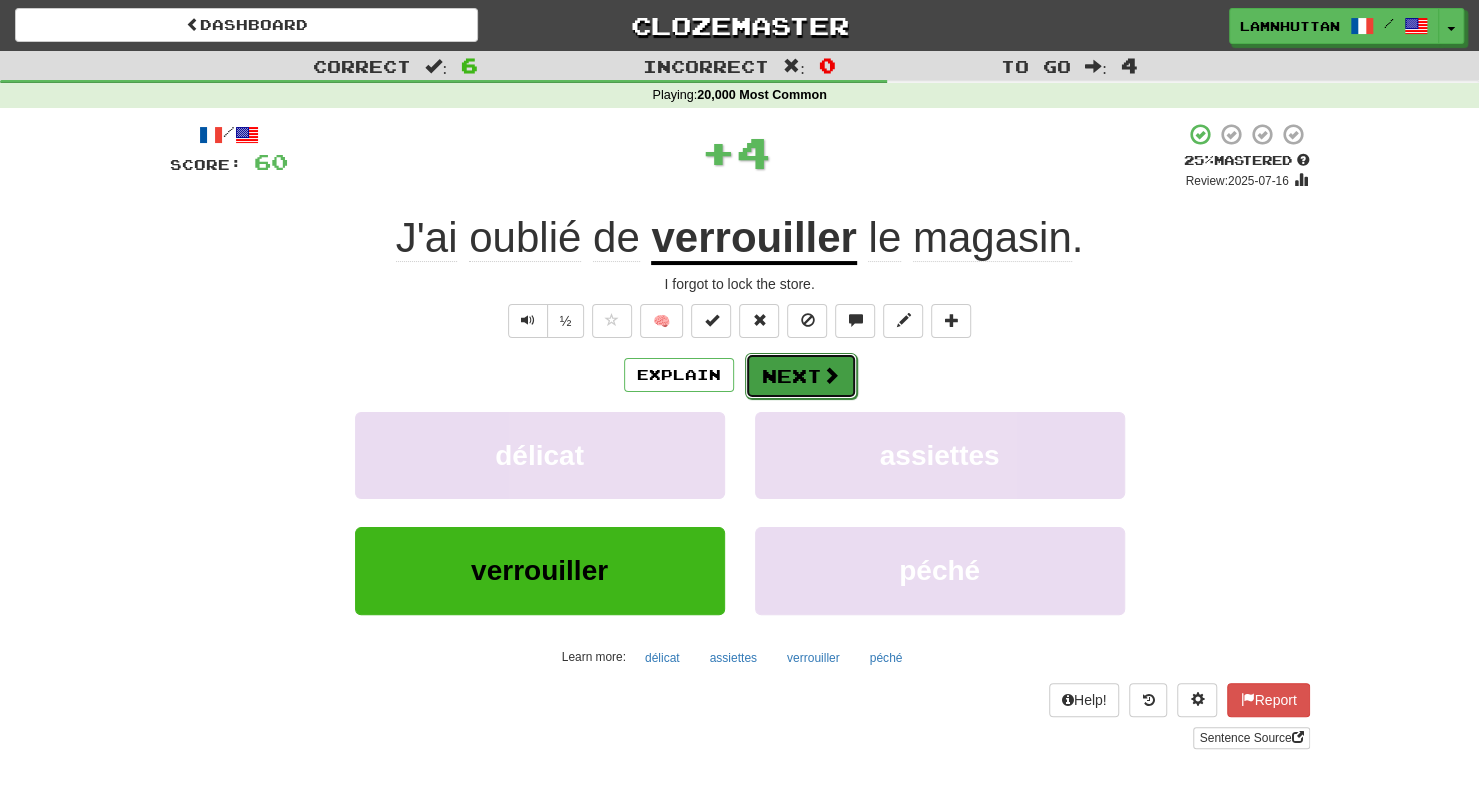 click on "Next" at bounding box center (801, 376) 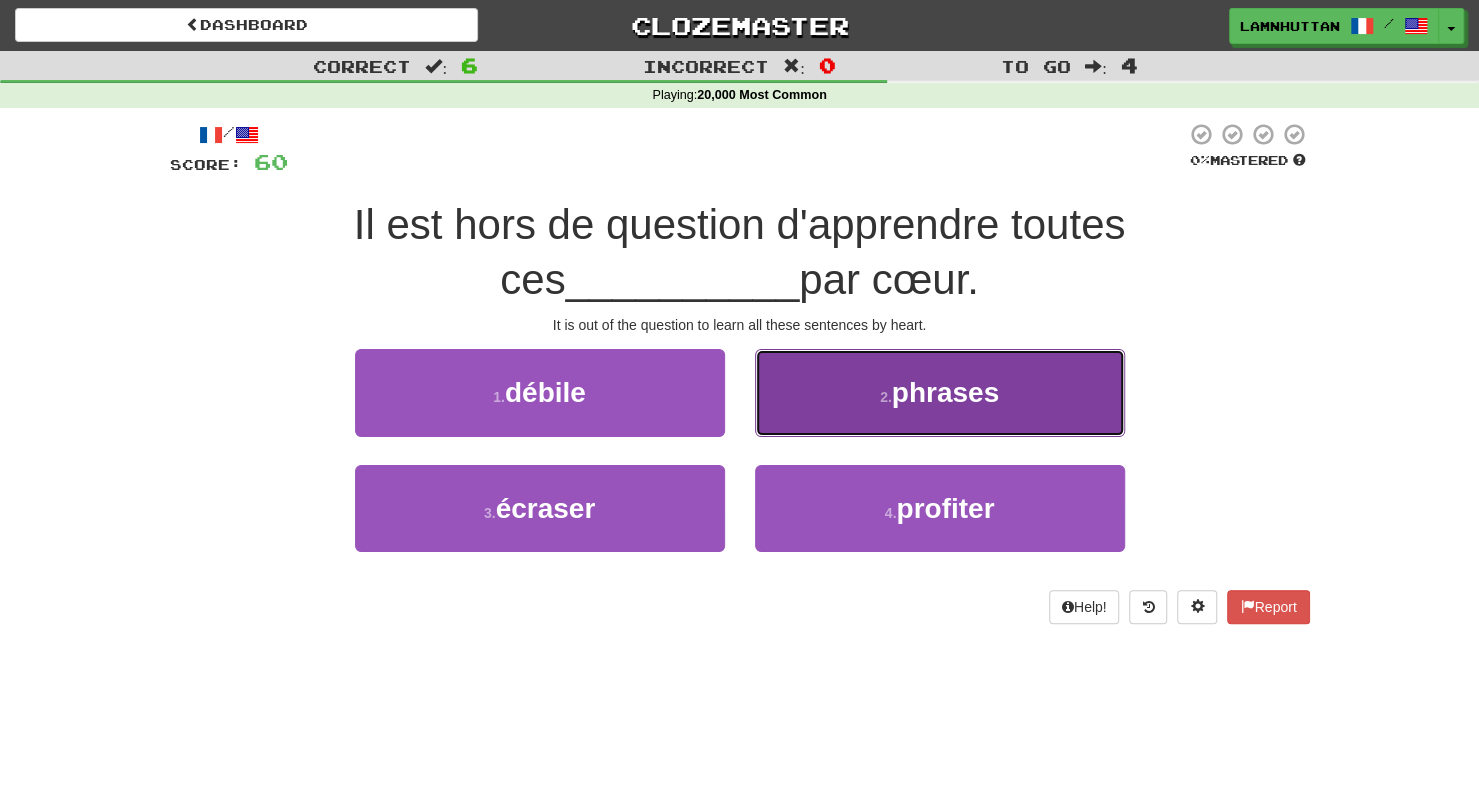 click on "2 .  phrases" at bounding box center (940, 392) 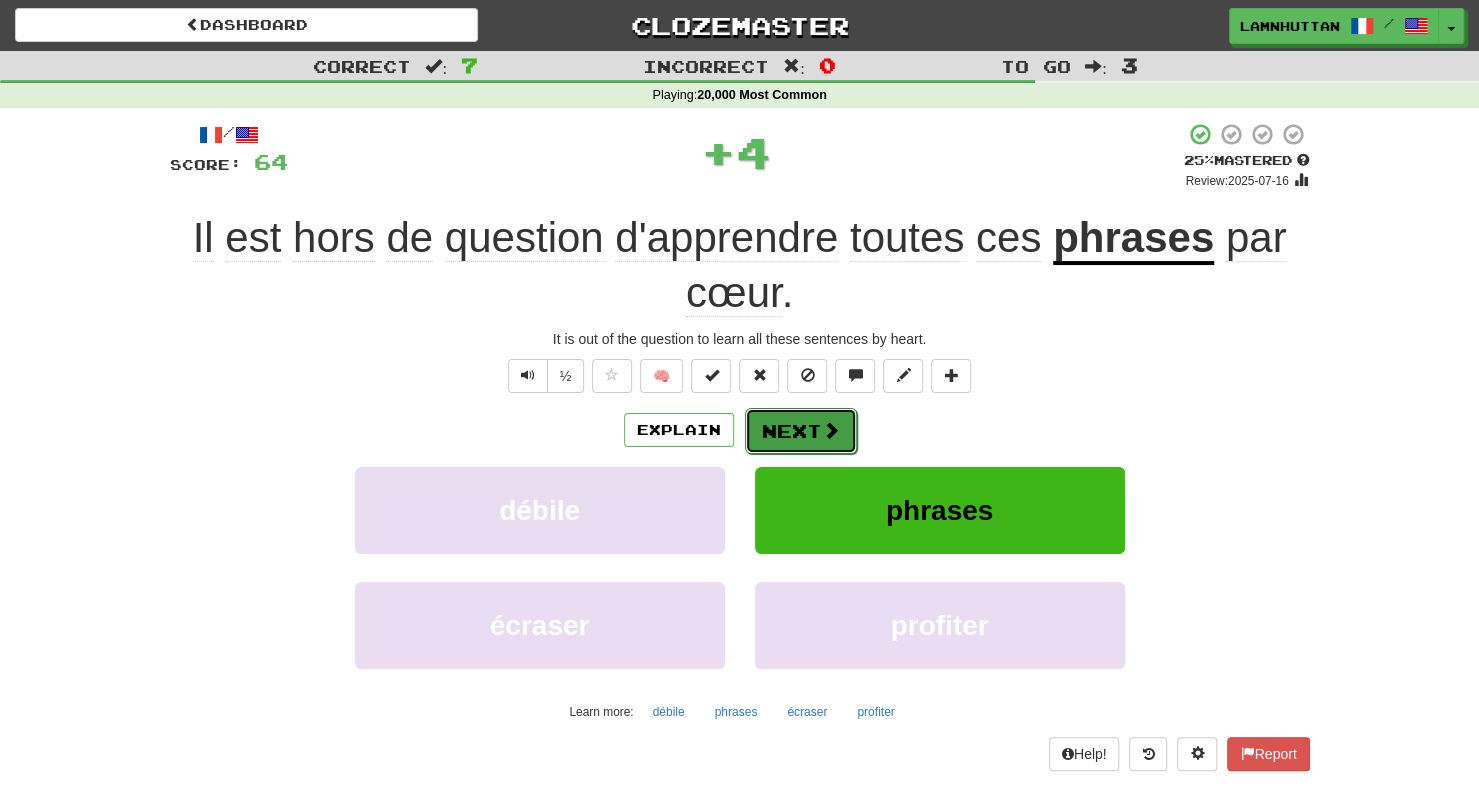 click on "Next" at bounding box center (801, 431) 